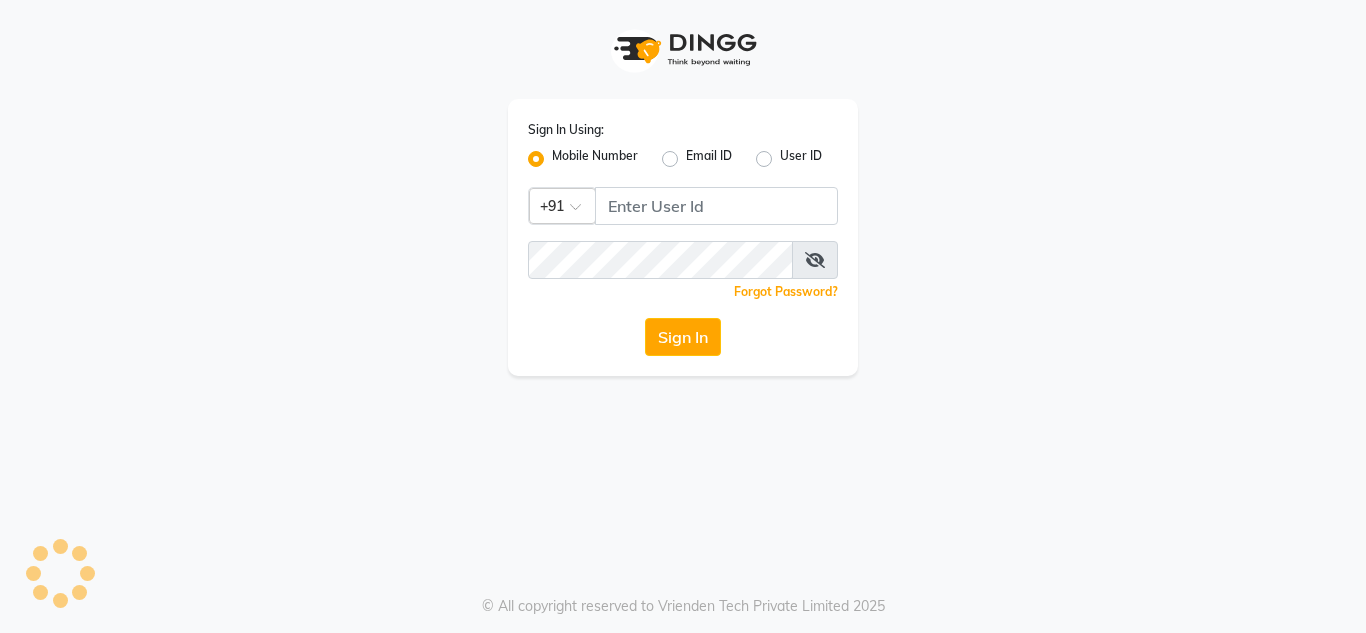 scroll, scrollTop: 0, scrollLeft: 0, axis: both 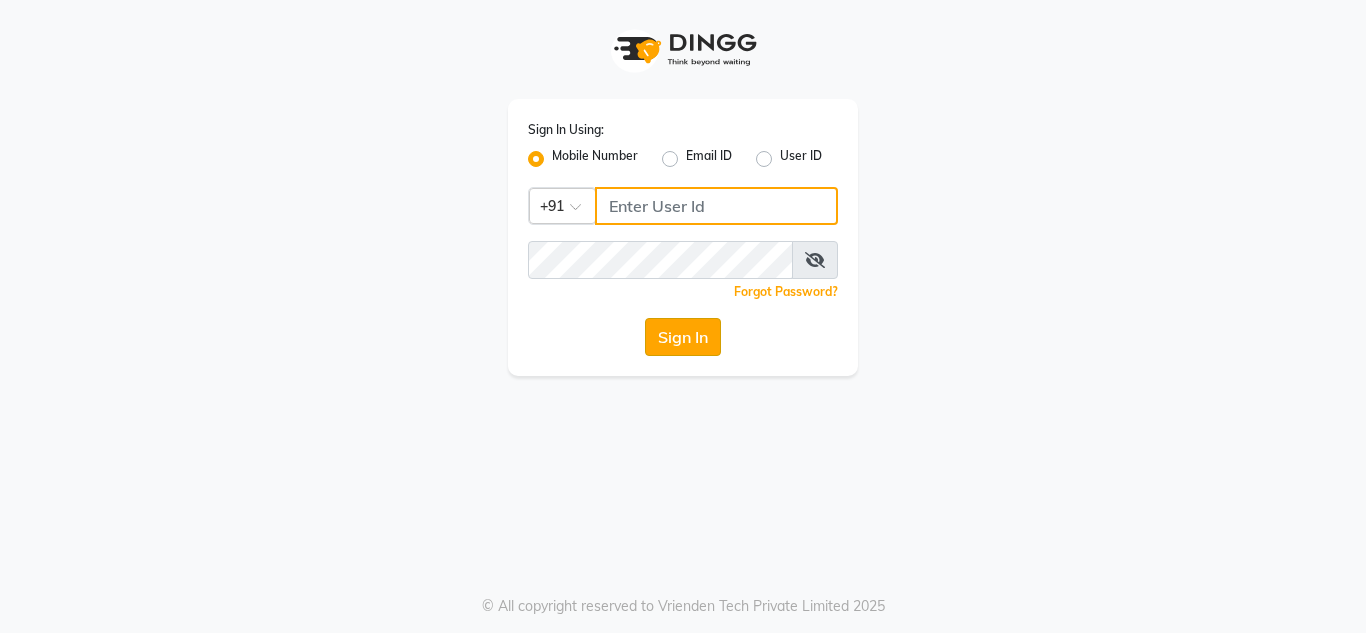 type on "9620706761" 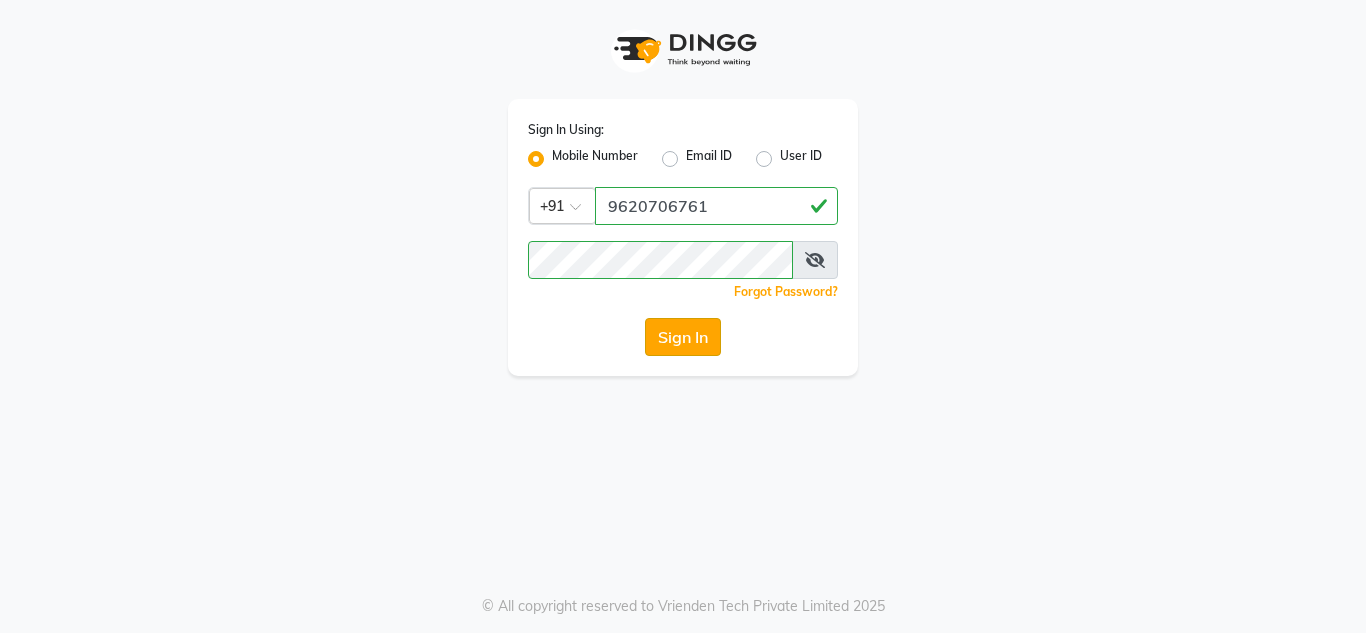click on "Sign In" 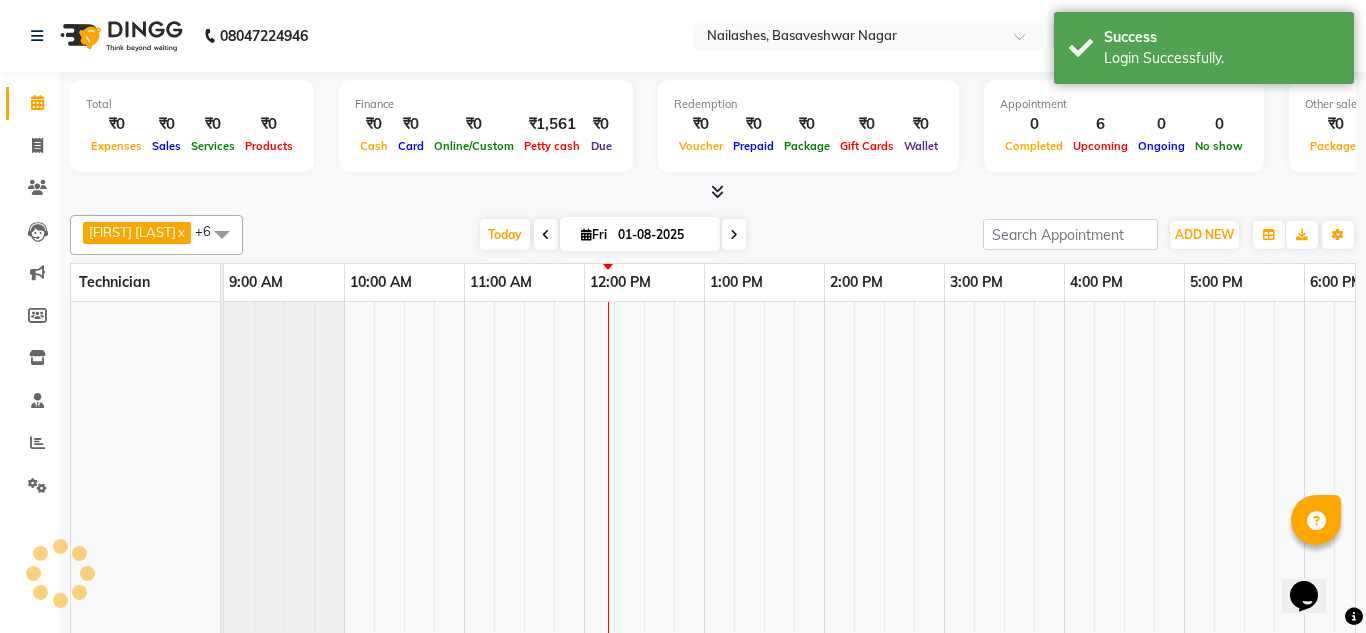 scroll, scrollTop: 0, scrollLeft: 0, axis: both 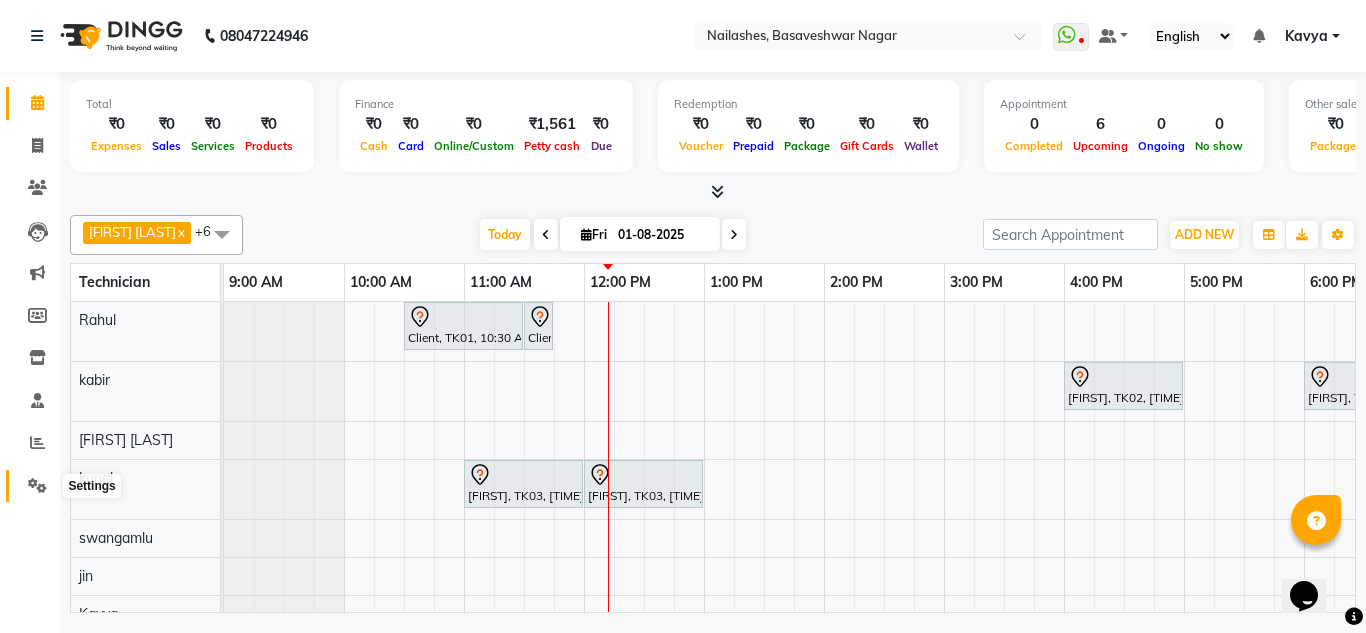 click 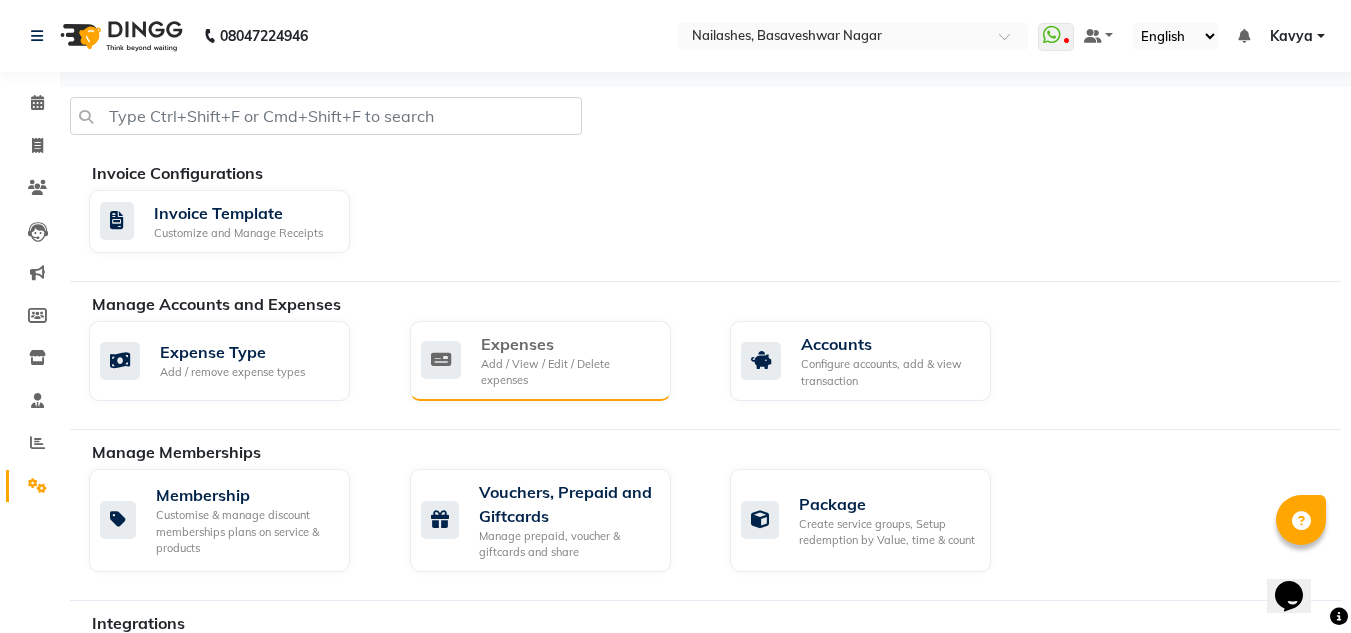 click on "Expenses Add / View / Edit / Delete expenses" 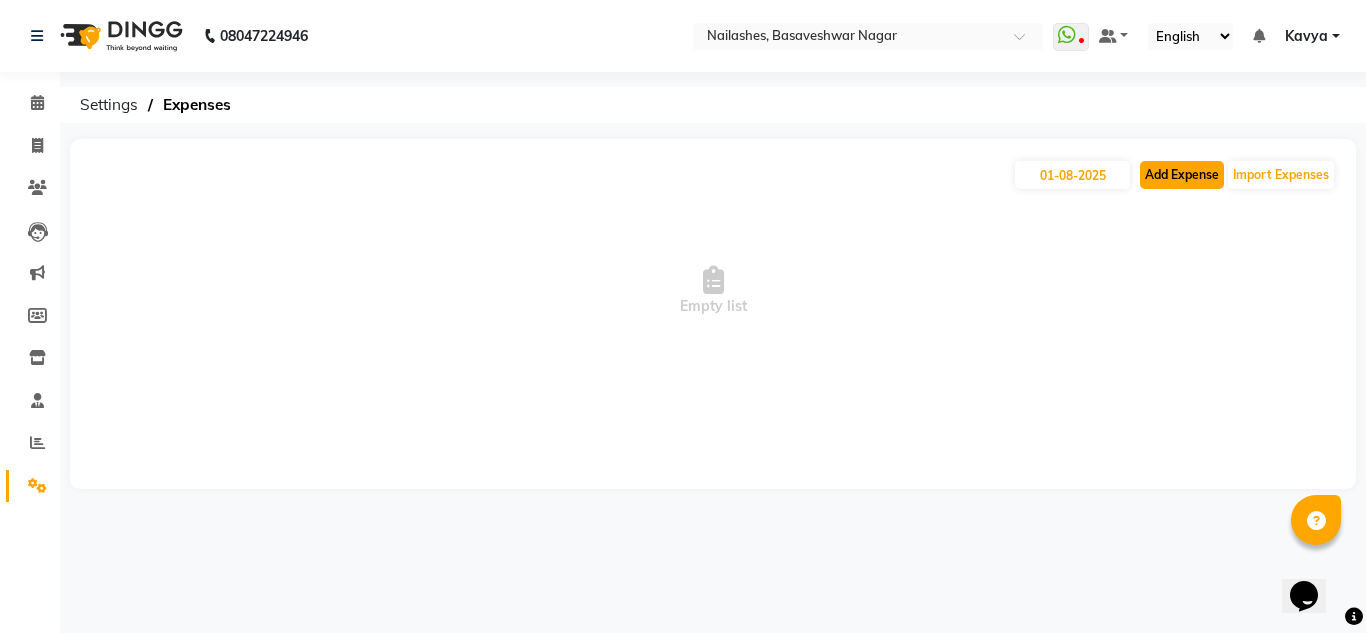 click on "Add Expense" 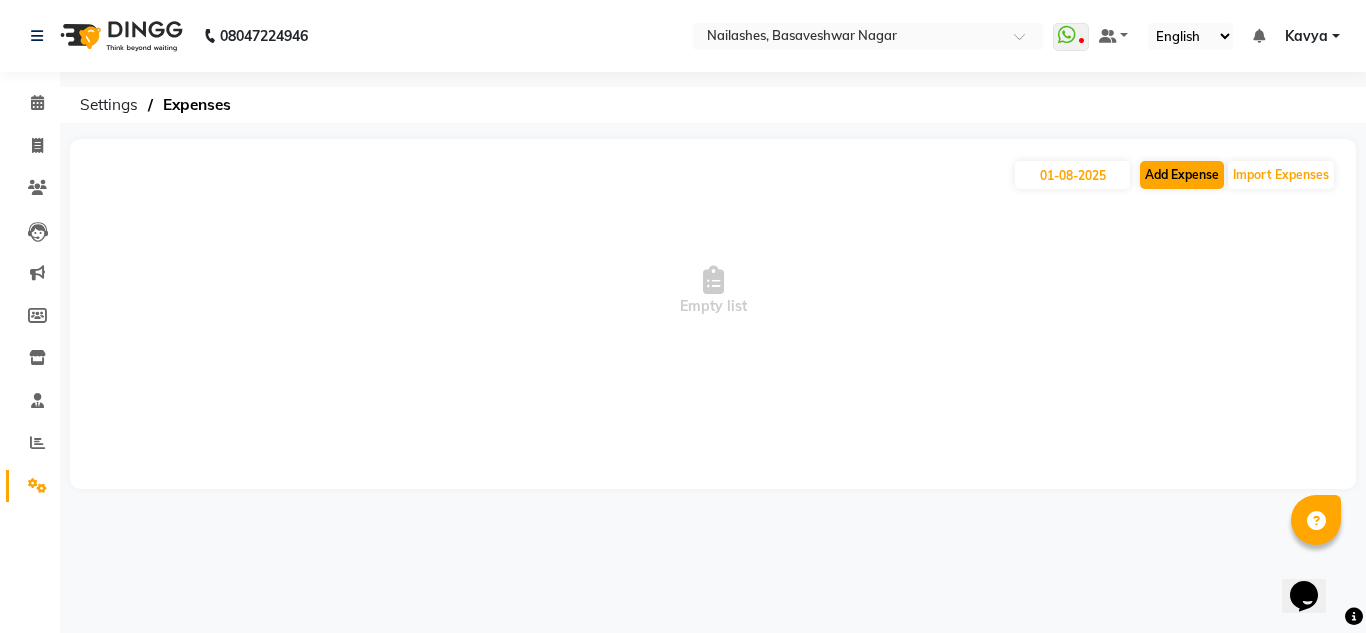 select on "1" 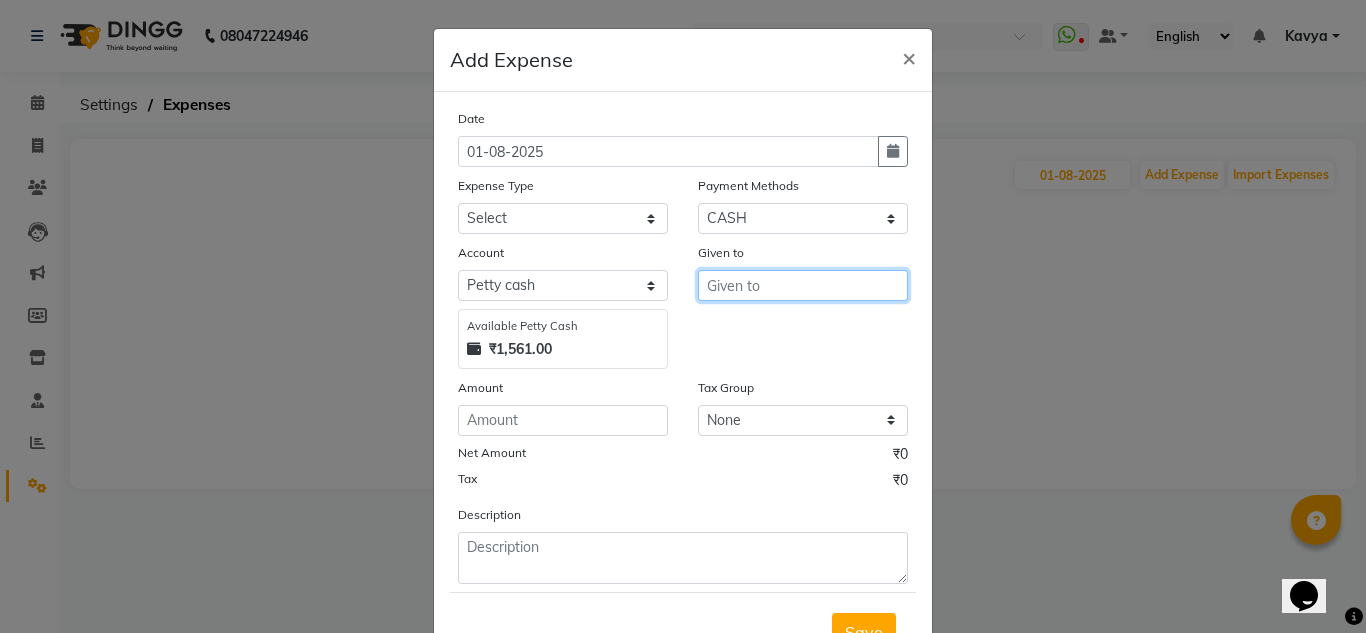 click at bounding box center [803, 285] 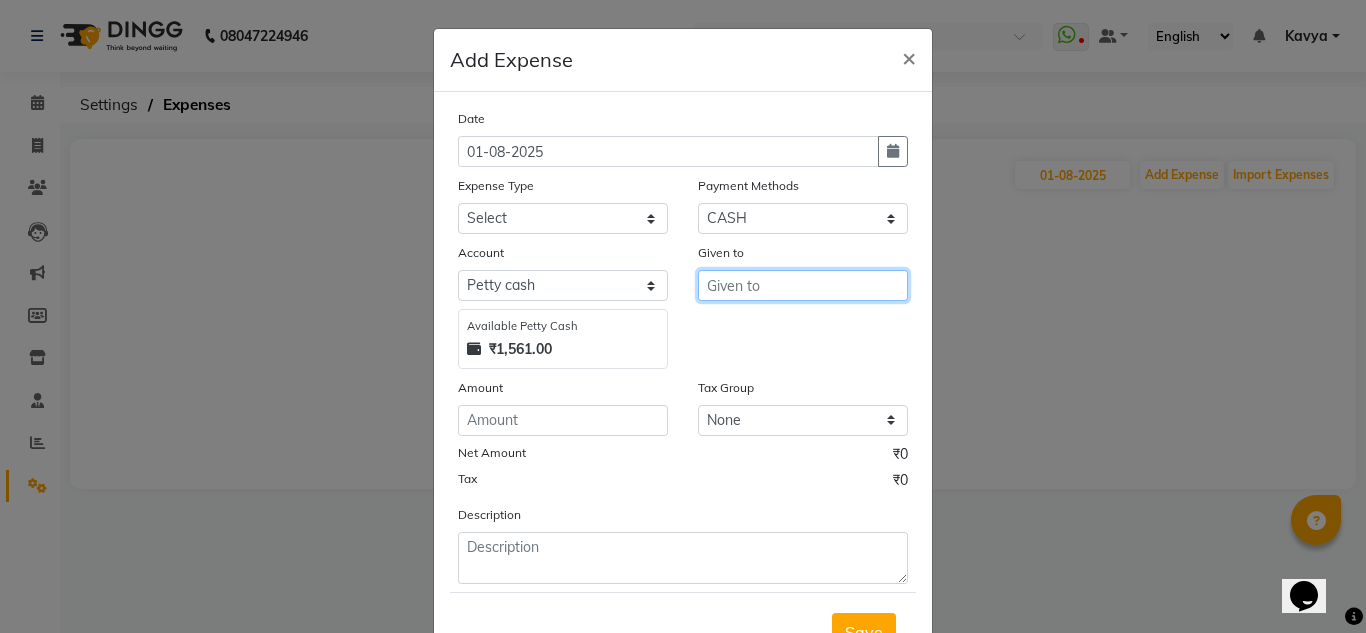 type on "K" 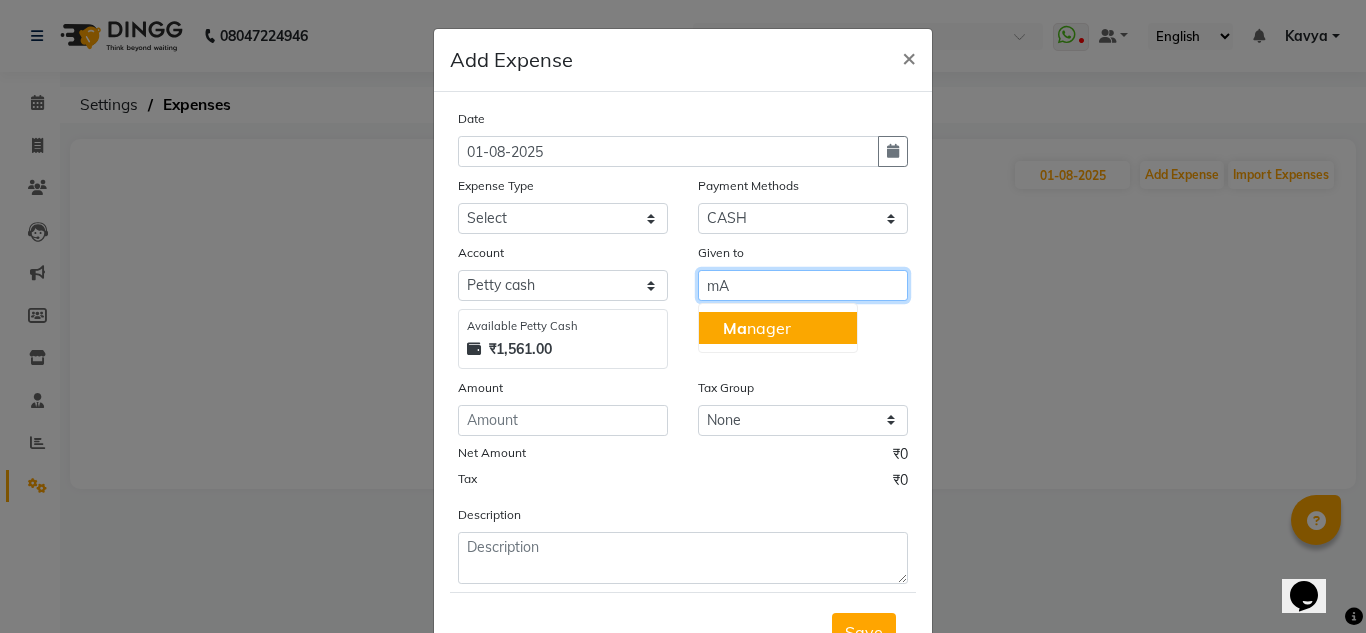 type on "m" 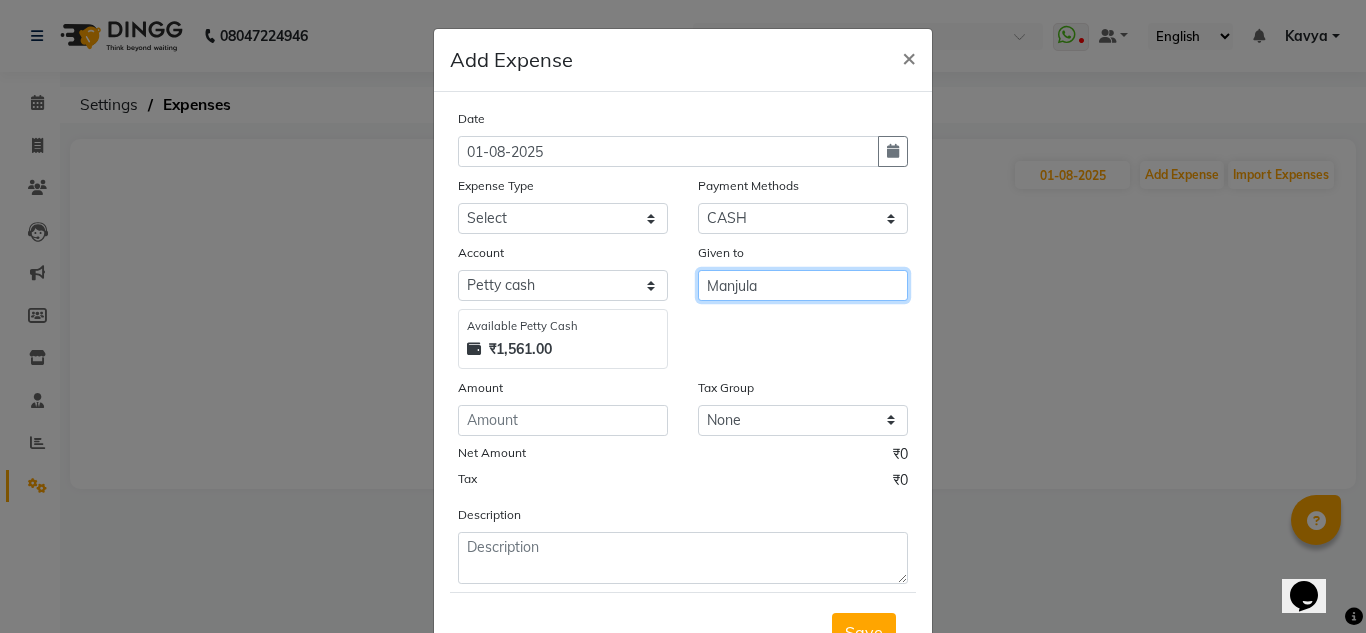 type on "Manjula" 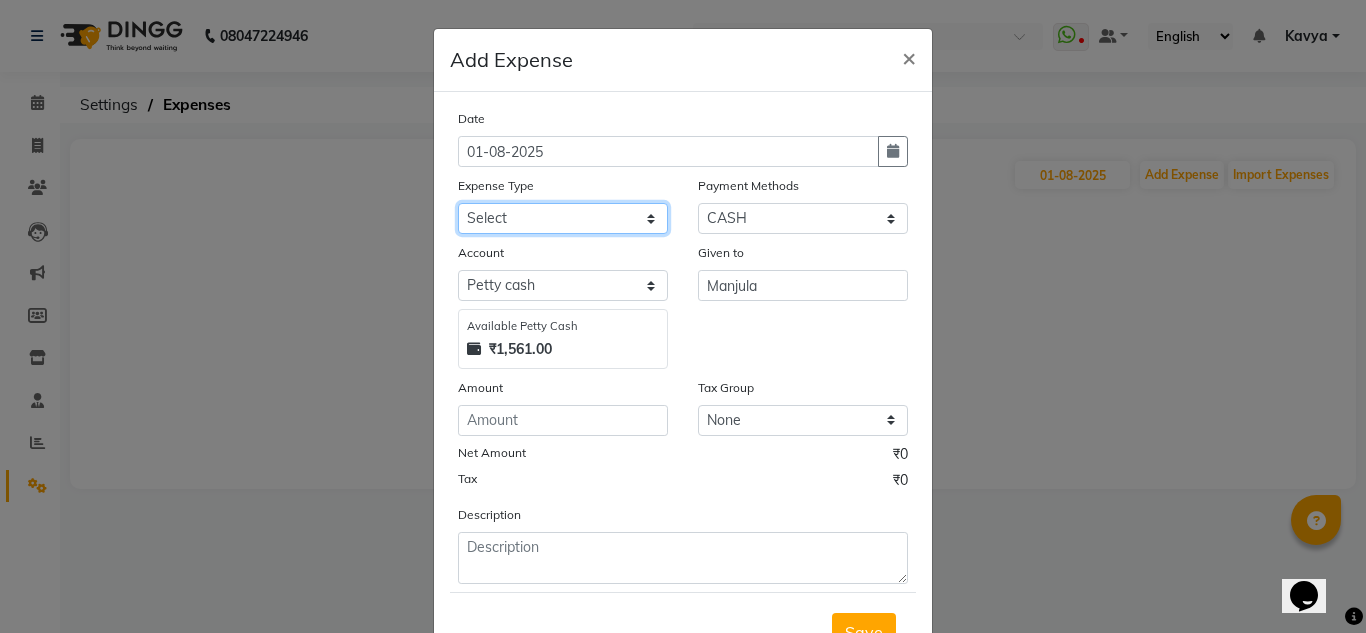 click on "Select acetone Advance Salary bank deposite BBMP Beauty products Bed charges BIRTHDAY CAKE Bonus Carpenter CASH EXPENSE VOUCHER Cash handover chocolate for store cleaning things Client Refreshment coconut water for clients COFFEE coffee cup coffee powder Commission Conveyance Cotton Courier decoration Diesel for generator Donation Drinking Water Electricity Eyelashes return Face mask floor cleaner flowers daily garbage generator diesel green tea GST handover HANDWASH House Keeping Material House keeping Salary Incentive Internet Bill juice LAUNDRY Maintainance Marketing Medical Membership Milk Milk miscelleneous Naturals salon NEWSPAPER O T Other Pantry PETROL Phone Bill Plants plumber pooja items Porter priest Product Purchase product return Product sale puja items RAPIDO Refund Rent Shop Rent Staff Accommodation Royalty Salary Staff cab charges Staff dinner Staff Flight Ticket Staff  Hiring from another Branch Staff Snacks Stationary STORE OPENING CHARGE sugar sweets TEAM DINNER TIPS Tissue Transgender" 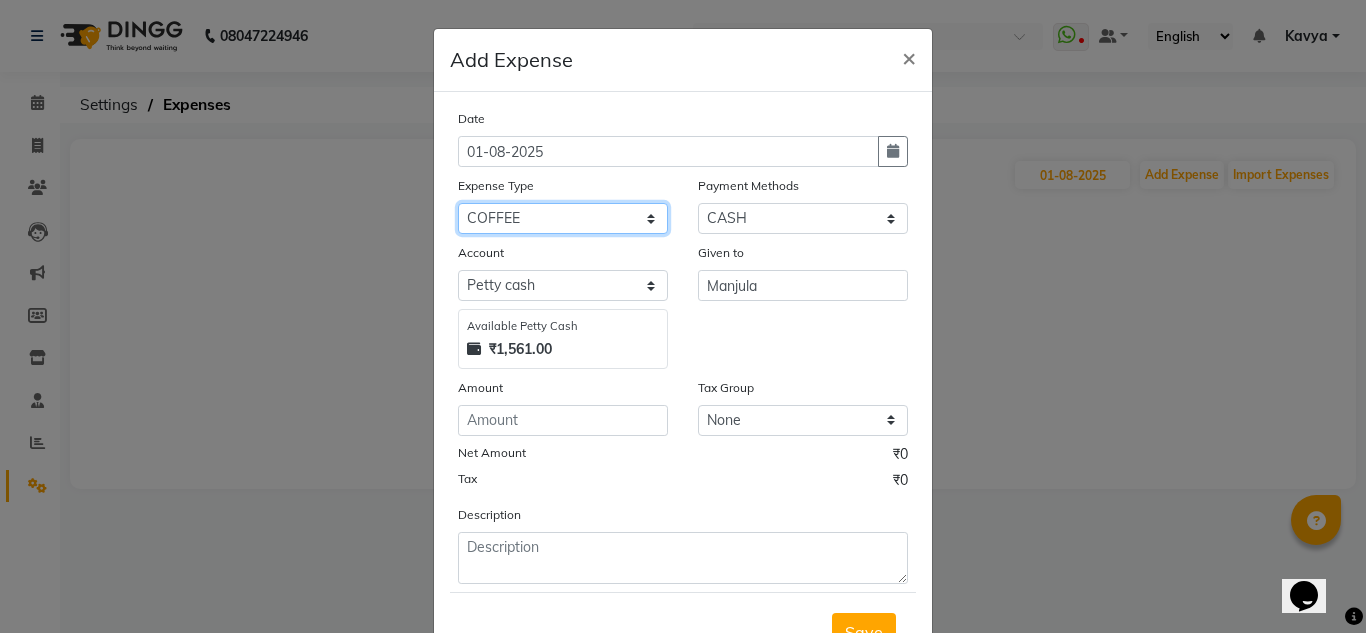 click on "Select acetone Advance Salary bank deposite BBMP Beauty products Bed charges BIRTHDAY CAKE Bonus Carpenter CASH EXPENSE VOUCHER Cash handover chocolate for store cleaning things Client Refreshment coconut water for clients COFFEE coffee cup coffee powder Commission Conveyance Cotton Courier decoration Diesel for generator Donation Drinking Water Electricity Eyelashes return Face mask floor cleaner flowers daily garbage generator diesel green tea GST handover HANDWASH House Keeping Material House keeping Salary Incentive Internet Bill juice LAUNDRY Maintainance Marketing Medical Membership Milk Milk miscelleneous Naturals salon NEWSPAPER O T Other Pantry PETROL Phone Bill Plants plumber pooja items Porter priest Product Purchase product return Product sale puja items RAPIDO Refund Rent Shop Rent Staff Accommodation Royalty Salary Staff cab charges Staff dinner Staff Flight Ticket Staff  Hiring from another Branch Staff Snacks Stationary STORE OPENING CHARGE sugar sweets TEAM DINNER TIPS Tissue Transgender" 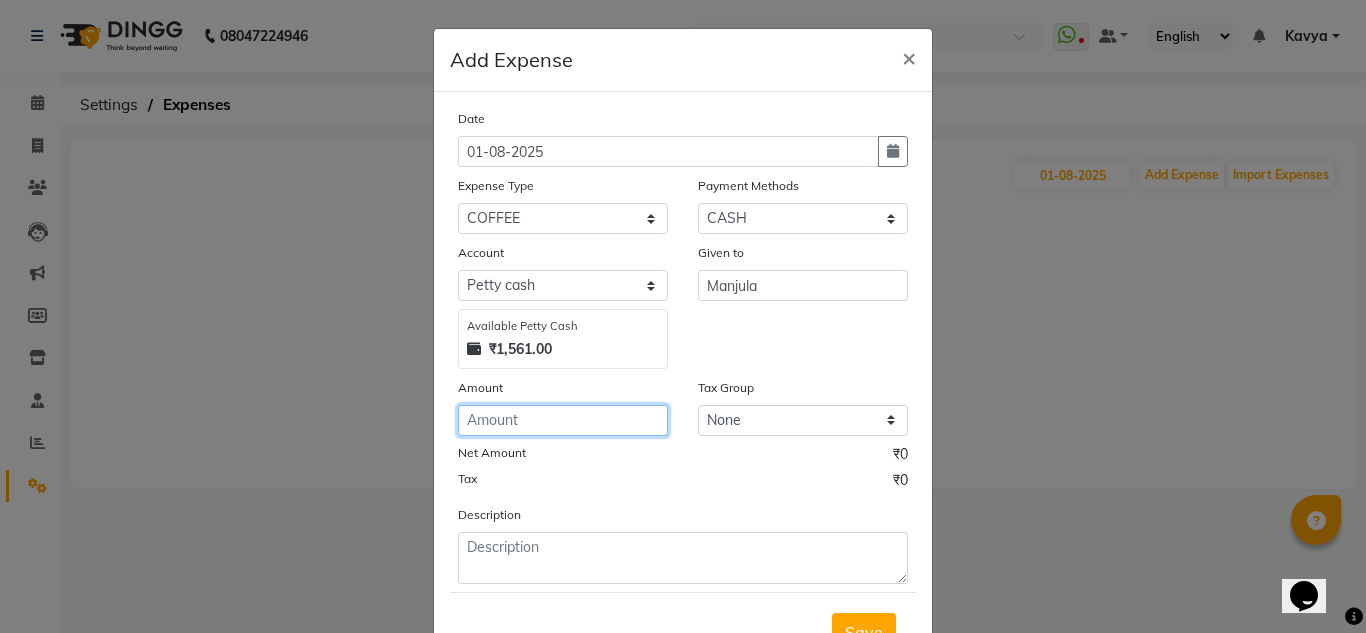 click 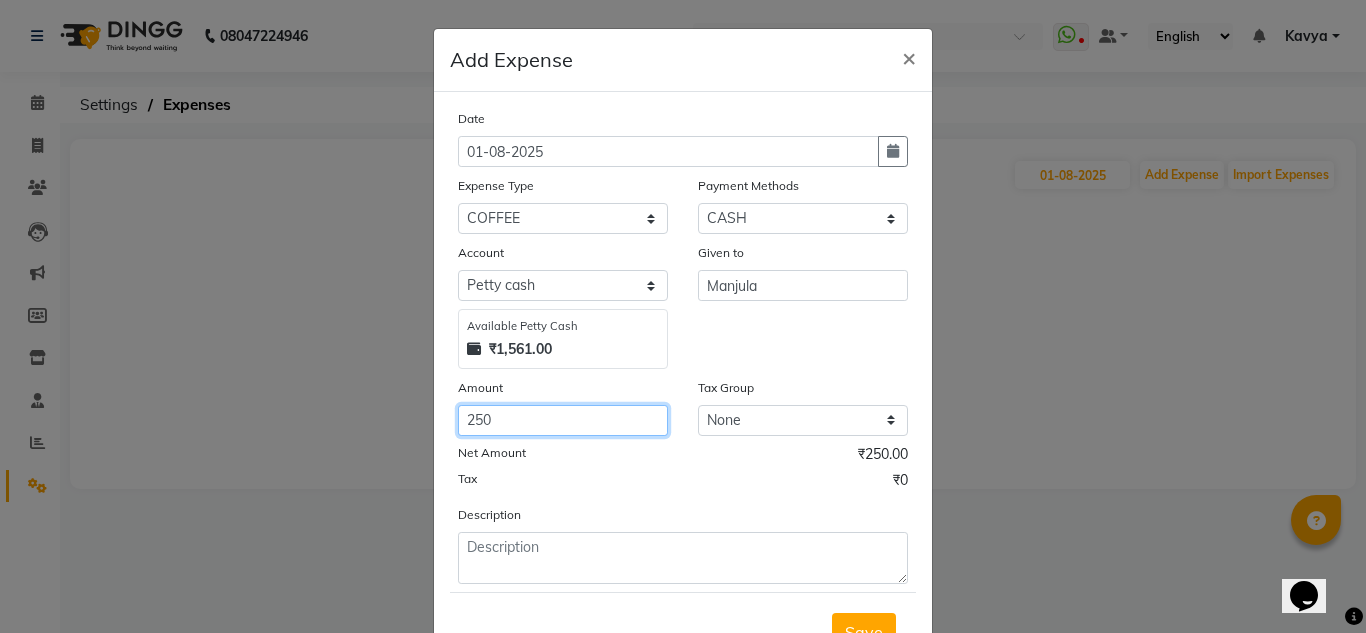 type on "250" 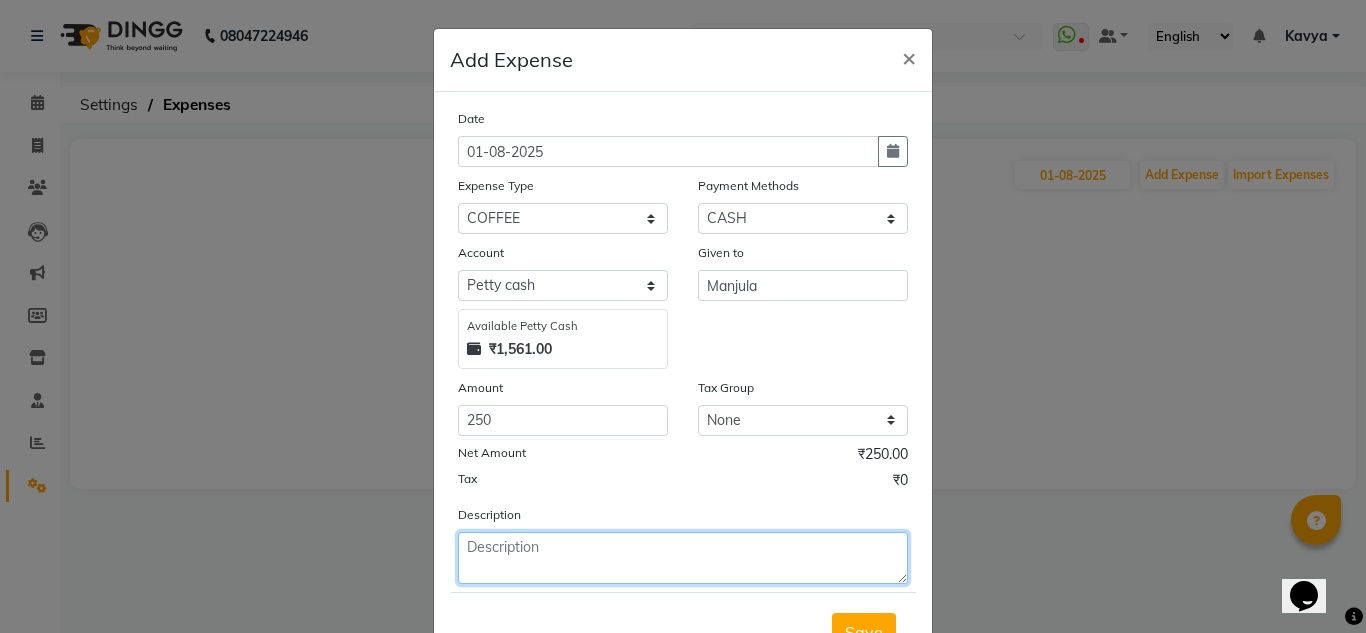 click 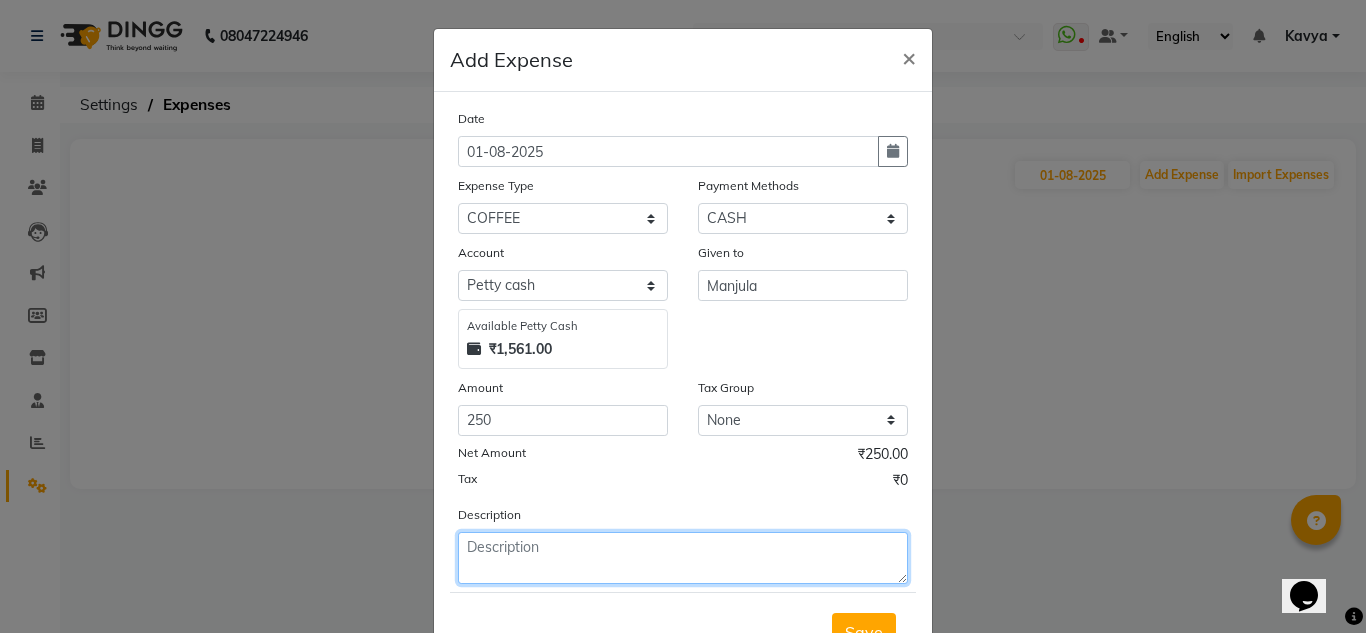 click 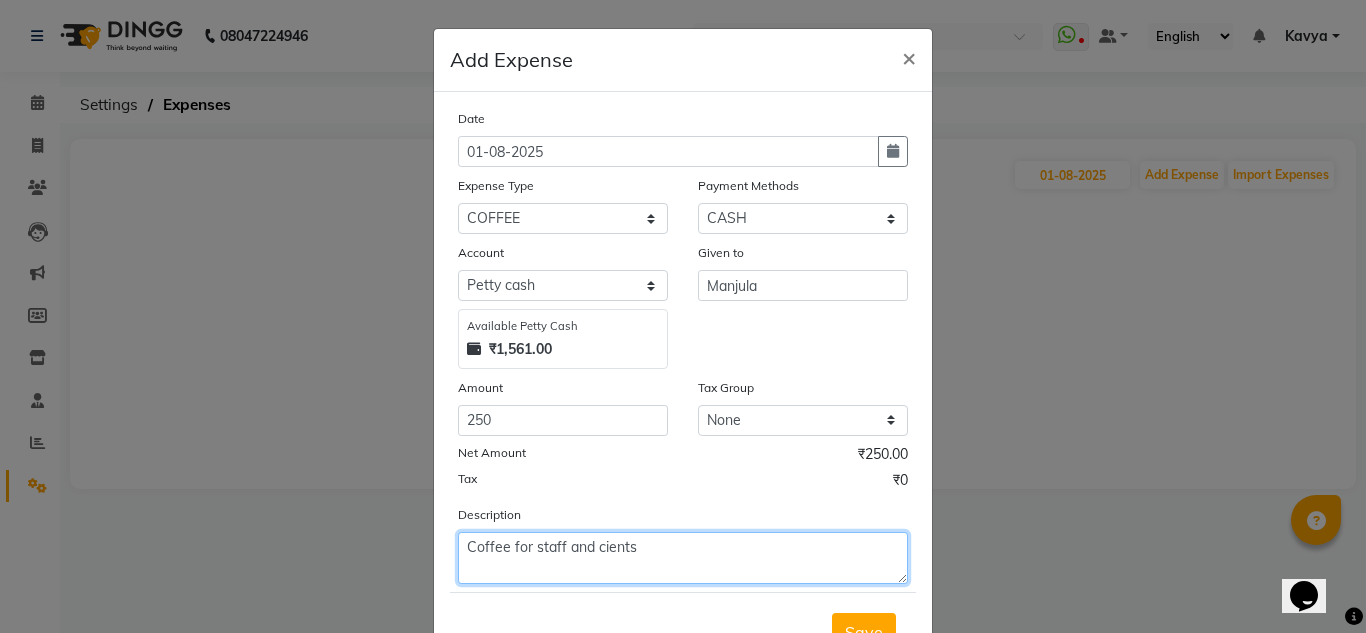 scroll, scrollTop: 83, scrollLeft: 0, axis: vertical 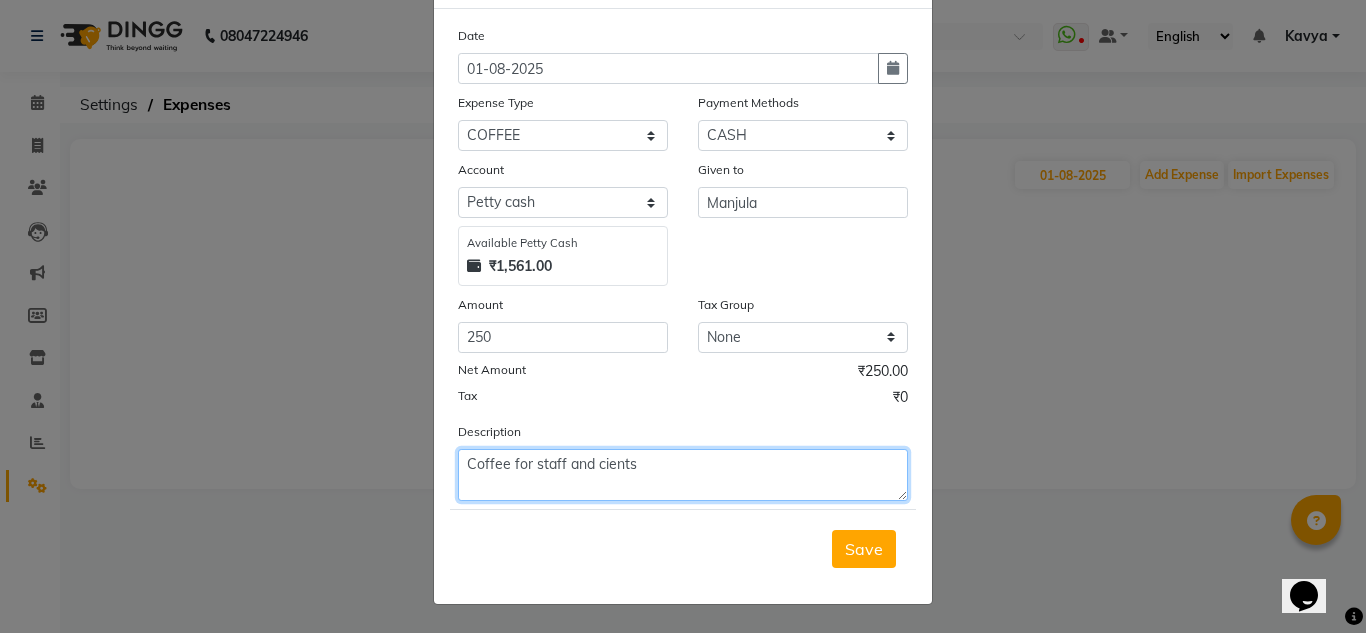 type on "Coffee for staff and cients" 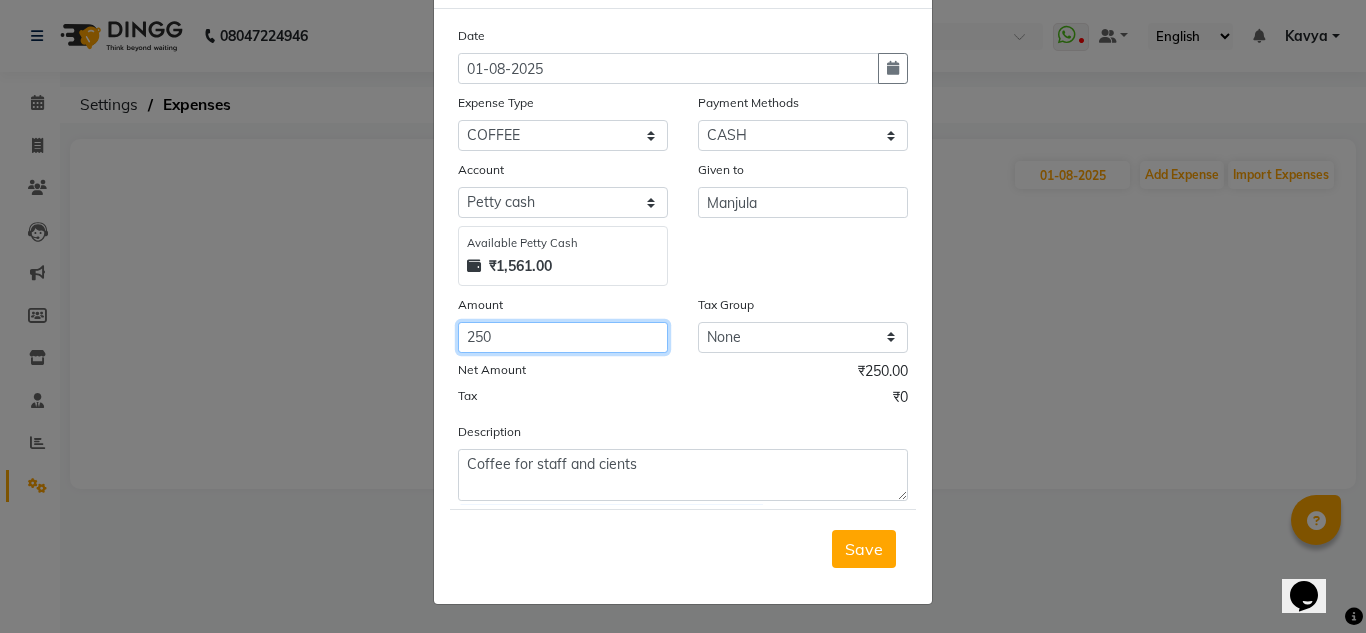 click on "250" 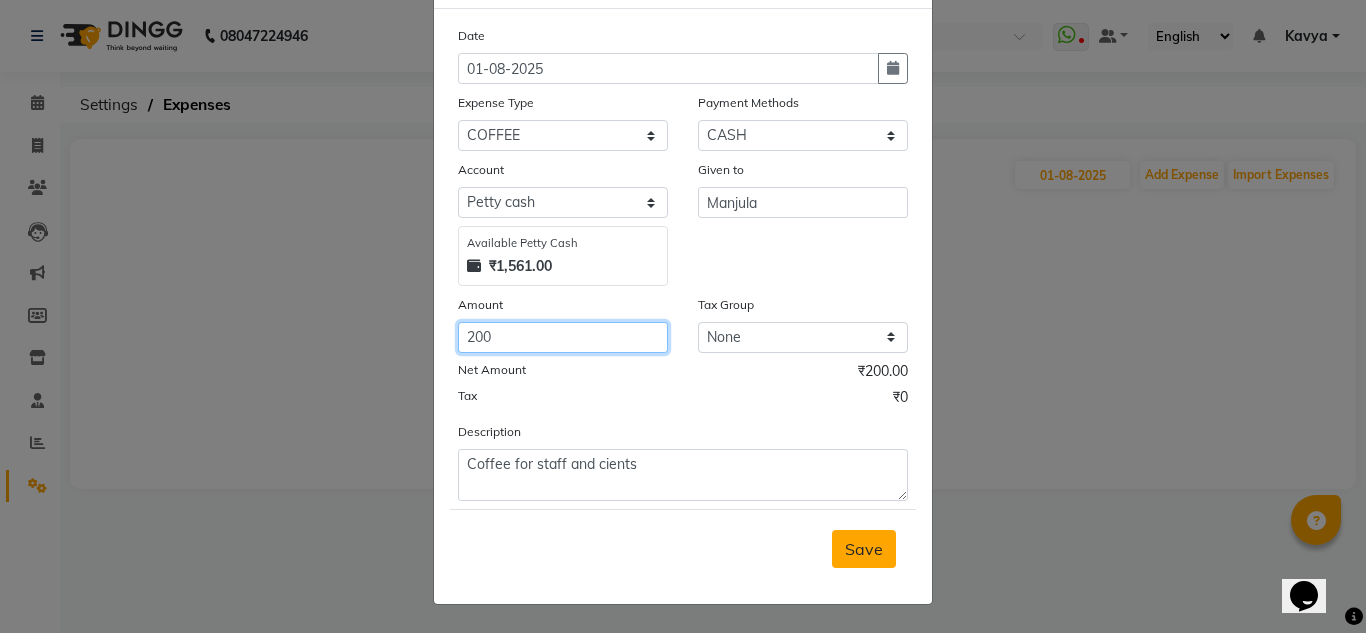 type on "200" 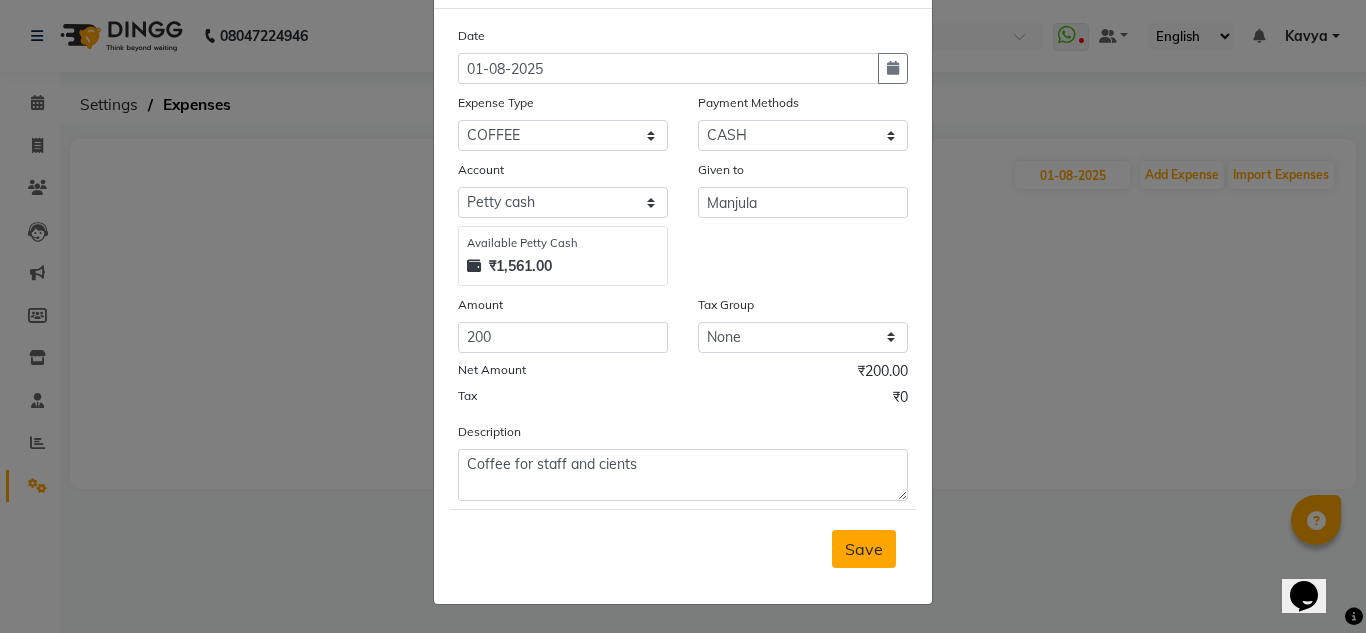 click on "Save" at bounding box center (864, 549) 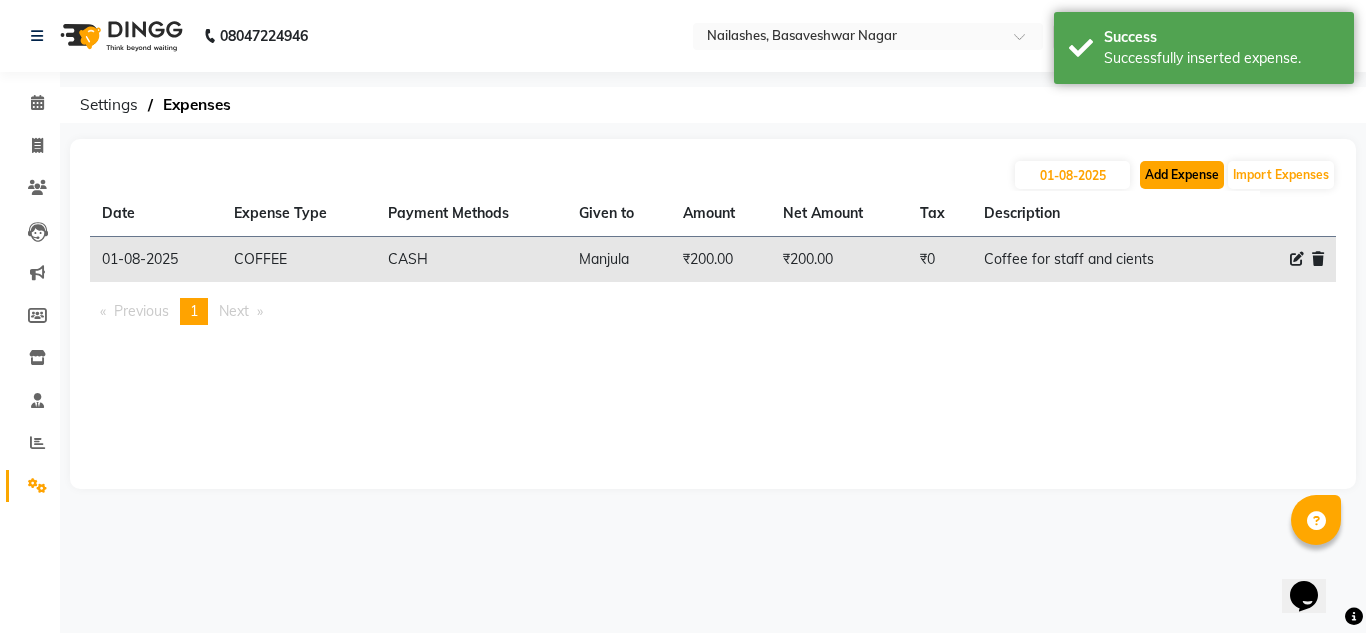 click on "Add Expense" 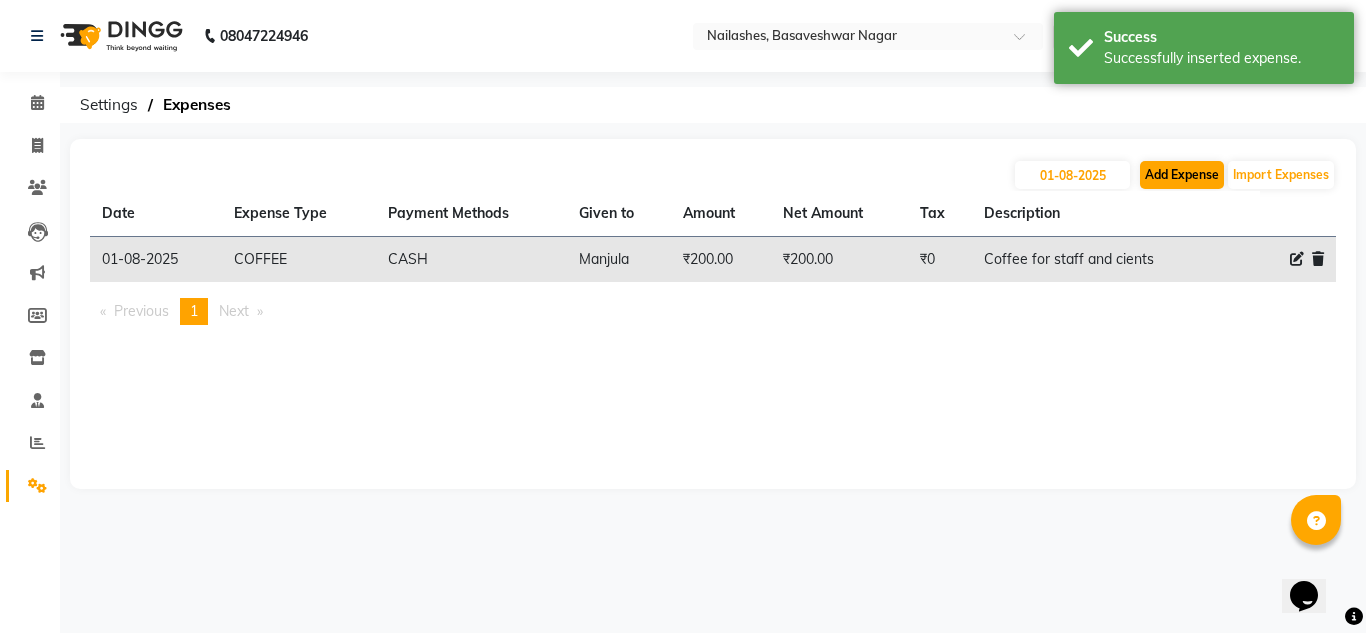 select on "1" 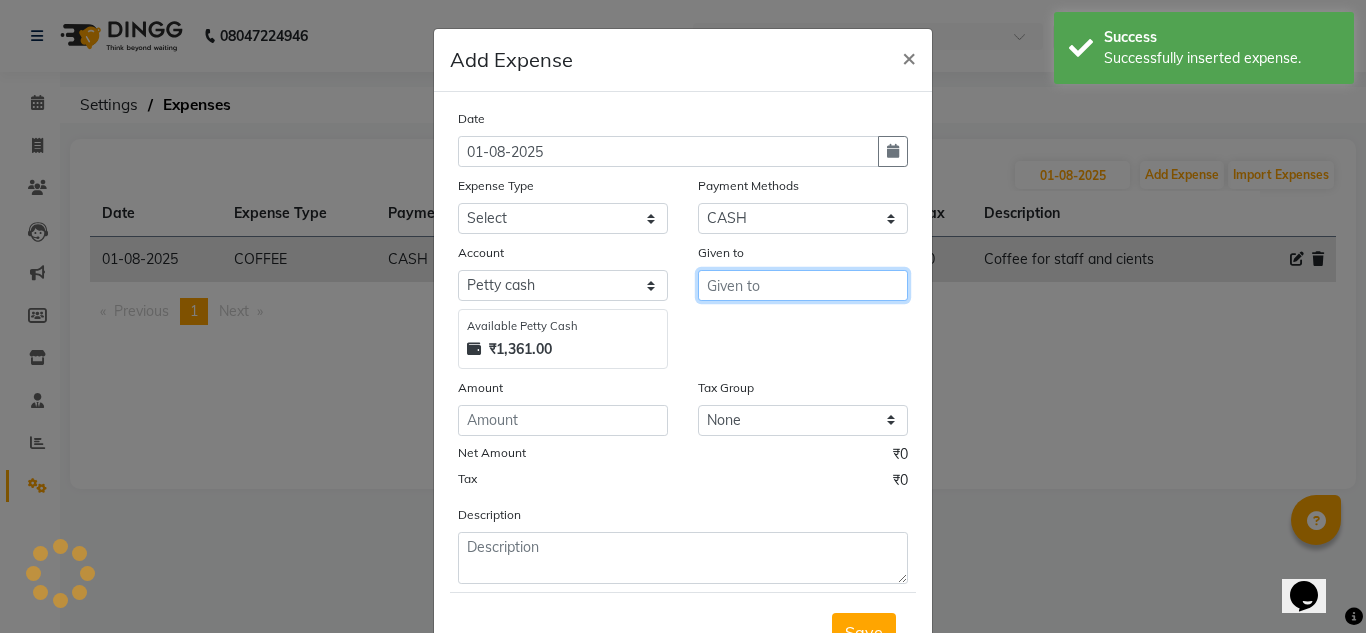 click at bounding box center (803, 285) 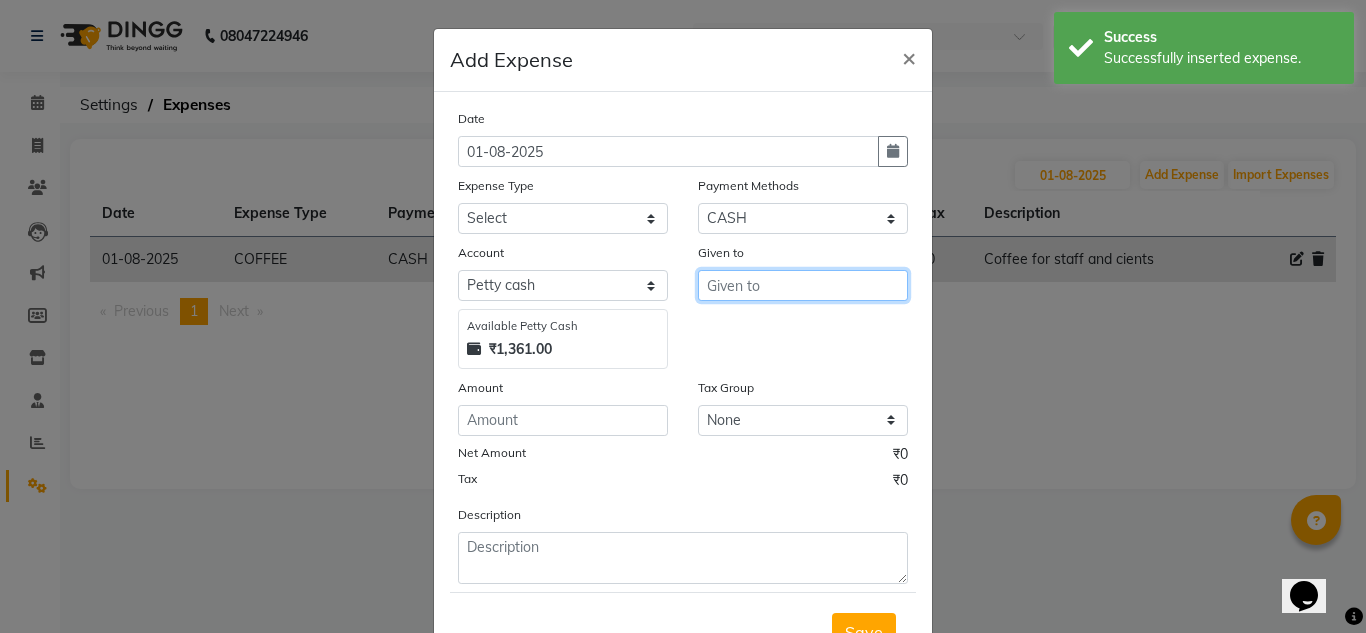 type on "K" 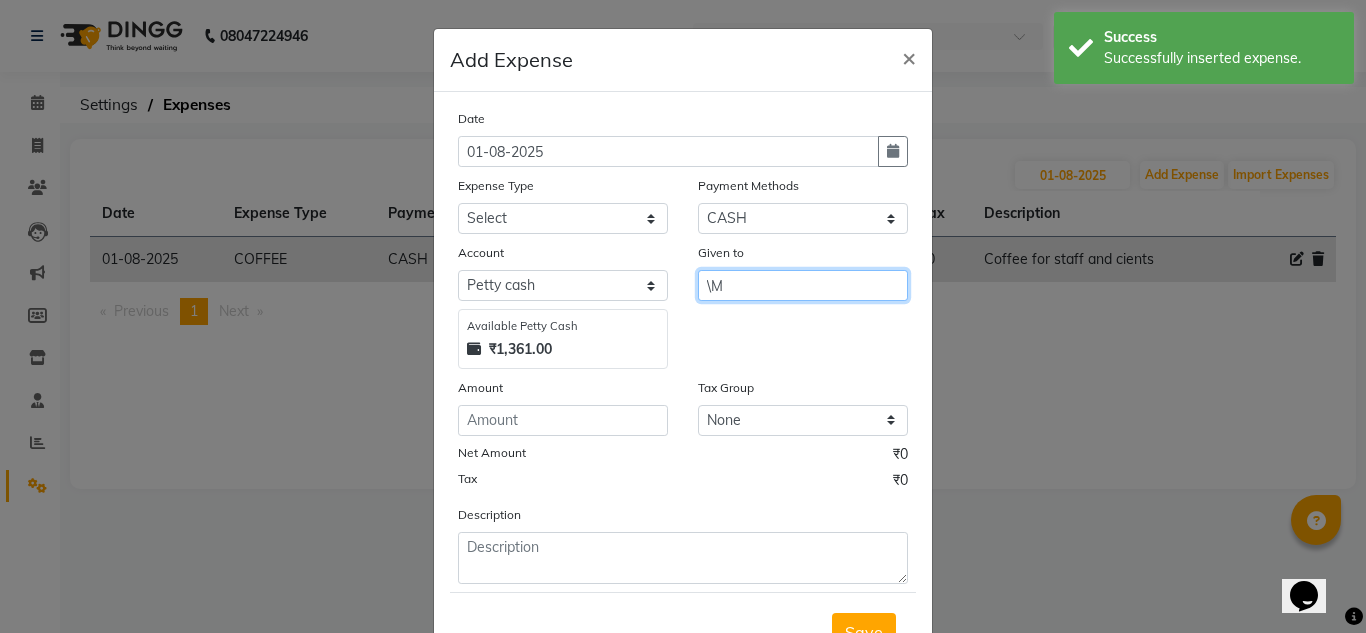 type on "\" 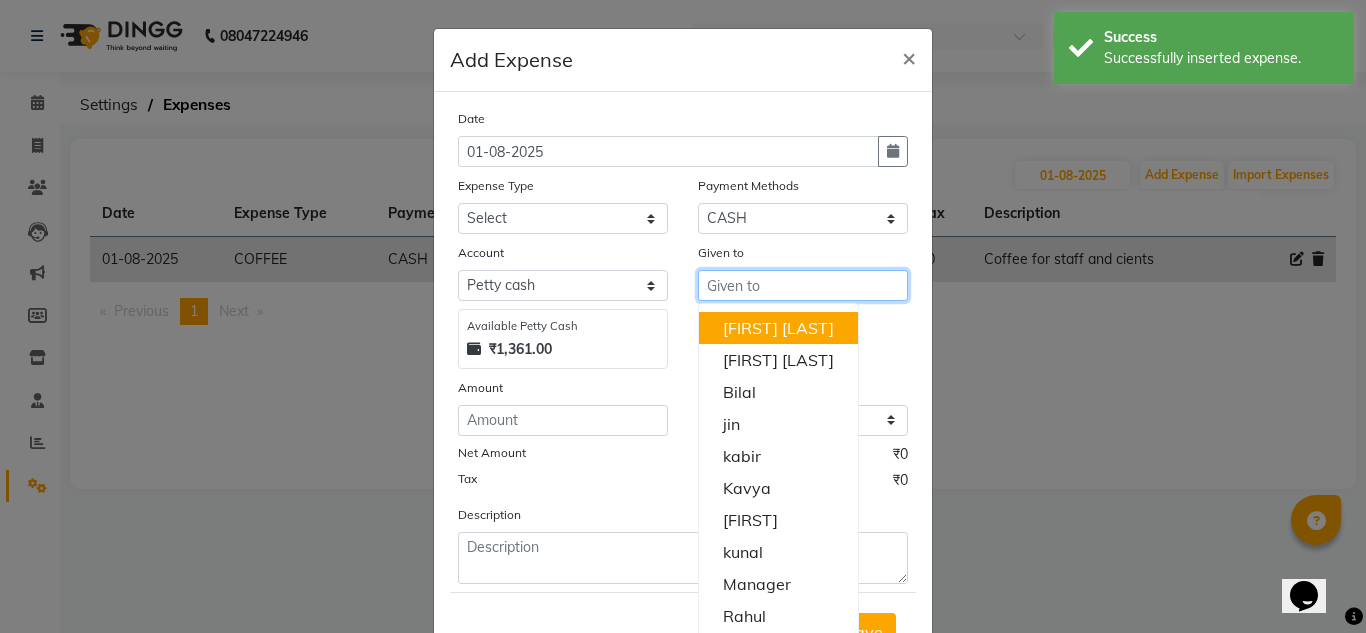 type on "m" 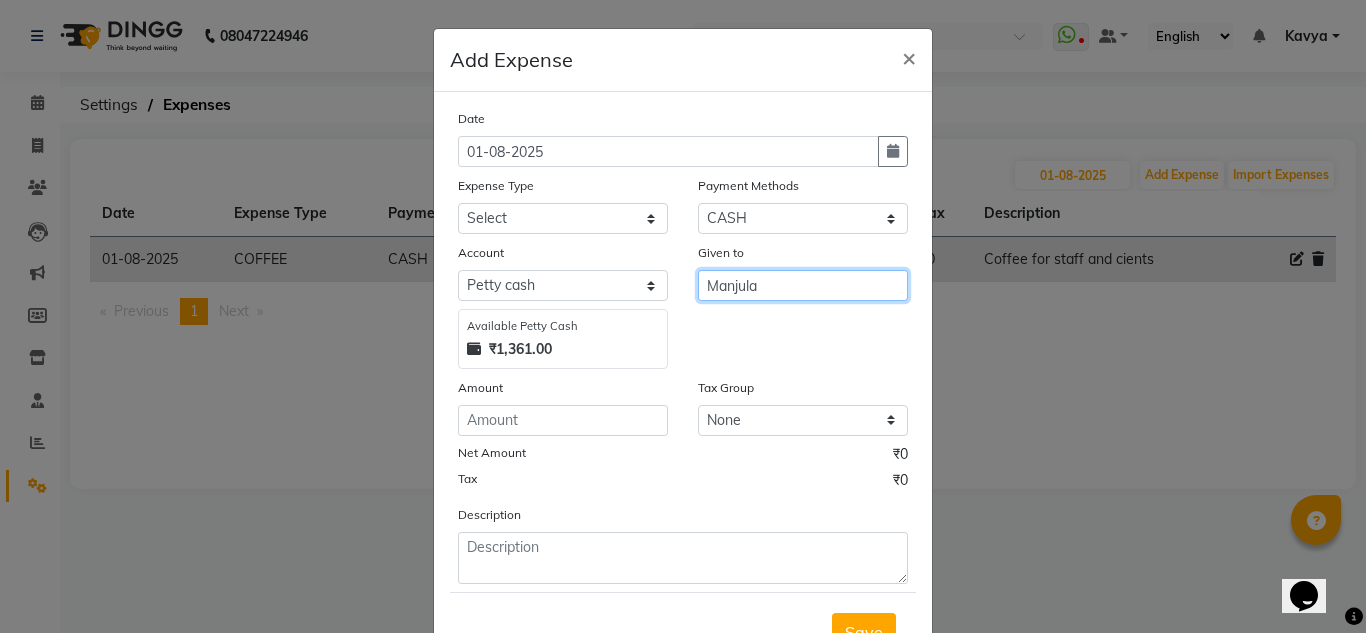 type on "Manjula" 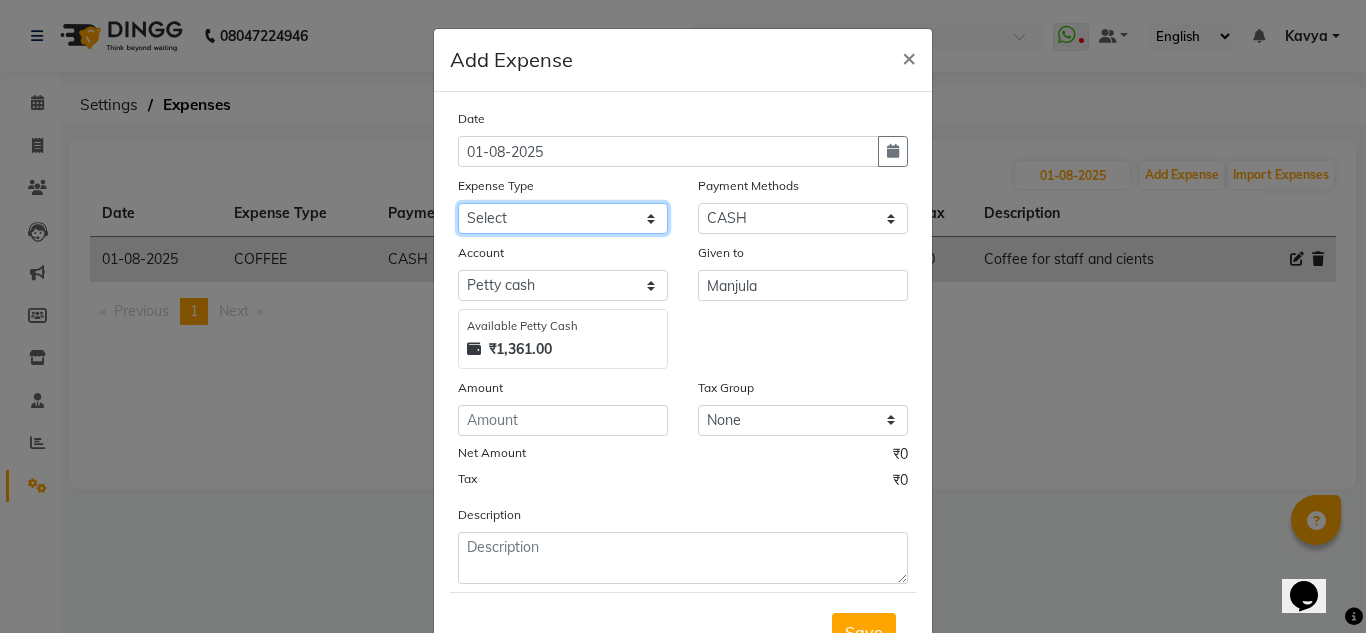 click on "Select acetone Advance Salary bank deposite BBMP Beauty products Bed charges BIRTHDAY CAKE Bonus Carpenter CASH EXPENSE VOUCHER Cash handover chocolate for store cleaning things Client Refreshment coconut water for clients COFFEE coffee cup coffee powder Commission Conveyance Cotton Courier decoration Diesel for generator Donation Drinking Water Electricity Eyelashes return Face mask floor cleaner flowers daily garbage generator diesel green tea GST handover HANDWASH House Keeping Material House keeping Salary Incentive Internet Bill juice LAUNDRY Maintainance Marketing Medical Membership Milk Milk miscelleneous Naturals salon NEWSPAPER O T Other Pantry PETROL Phone Bill Plants plumber pooja items Porter priest Product Purchase product return Product sale puja items RAPIDO Refund Rent Shop Rent Staff Accommodation Royalty Salary Staff cab charges Staff dinner Staff Flight Ticket Staff  Hiring from another Branch Staff Snacks Stationary STORE OPENING CHARGE sugar sweets TEAM DINNER TIPS Tissue Transgender" 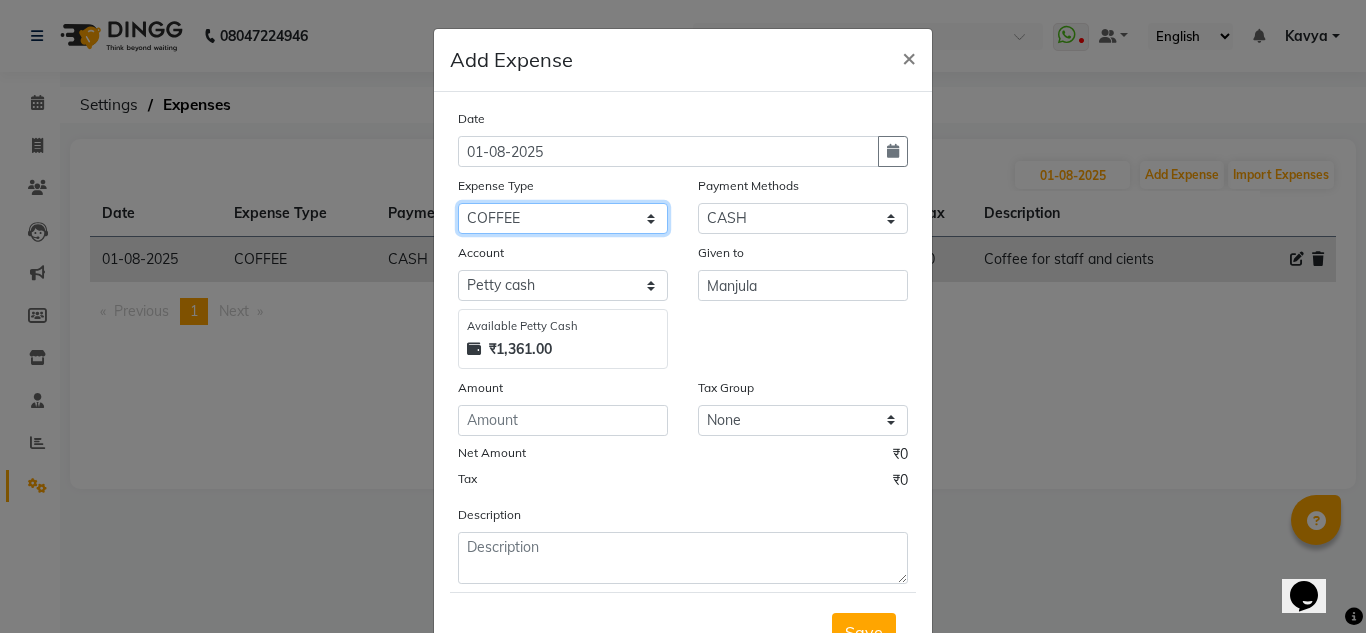 click on "Select acetone Advance Salary bank deposite BBMP Beauty products Bed charges BIRTHDAY CAKE Bonus Carpenter CASH EXPENSE VOUCHER Cash handover chocolate for store cleaning things Client Refreshment coconut water for clients COFFEE coffee cup coffee powder Commission Conveyance Cotton Courier decoration Diesel for generator Donation Drinking Water Electricity Eyelashes return Face mask floor cleaner flowers daily garbage generator diesel green tea GST handover HANDWASH House Keeping Material House keeping Salary Incentive Internet Bill juice LAUNDRY Maintainance Marketing Medical Membership Milk Milk miscelleneous Naturals salon NEWSPAPER O T Other Pantry PETROL Phone Bill Plants plumber pooja items Porter priest Product Purchase product return Product sale puja items RAPIDO Refund Rent Shop Rent Staff Accommodation Royalty Salary Staff cab charges Staff dinner Staff Flight Ticket Staff  Hiring from another Branch Staff Snacks Stationary STORE OPENING CHARGE sugar sweets TEAM DINNER TIPS Tissue Transgender" 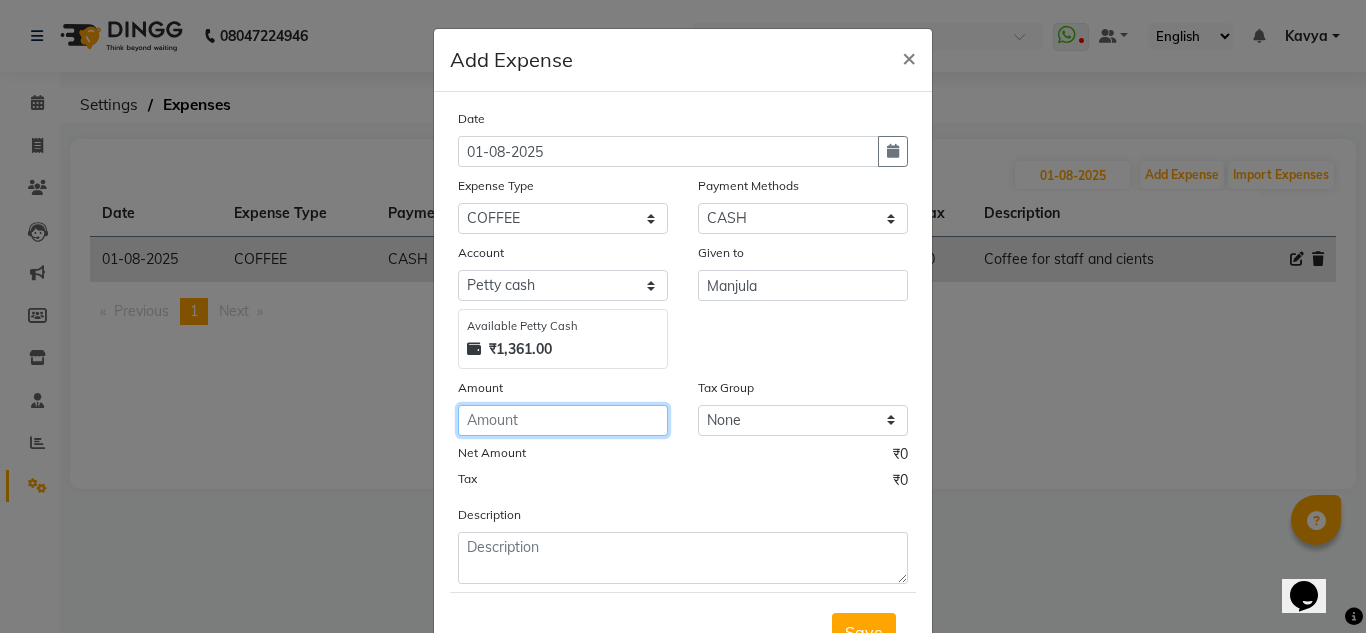 click 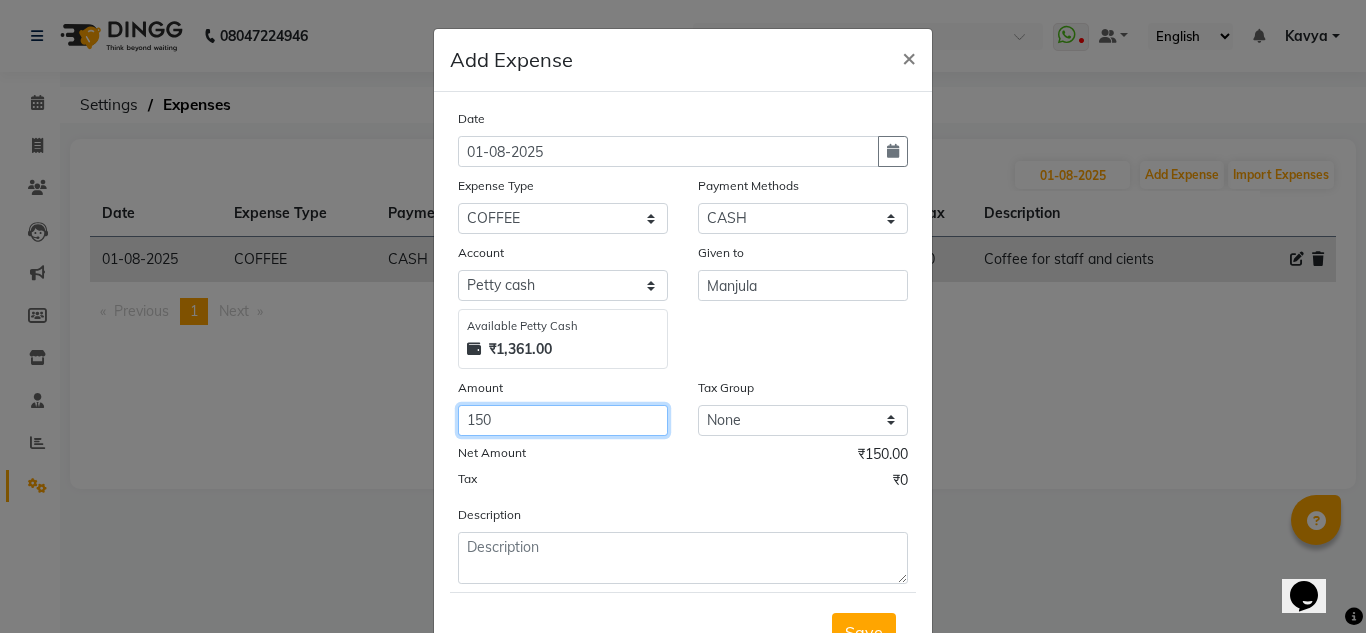 type on "150" 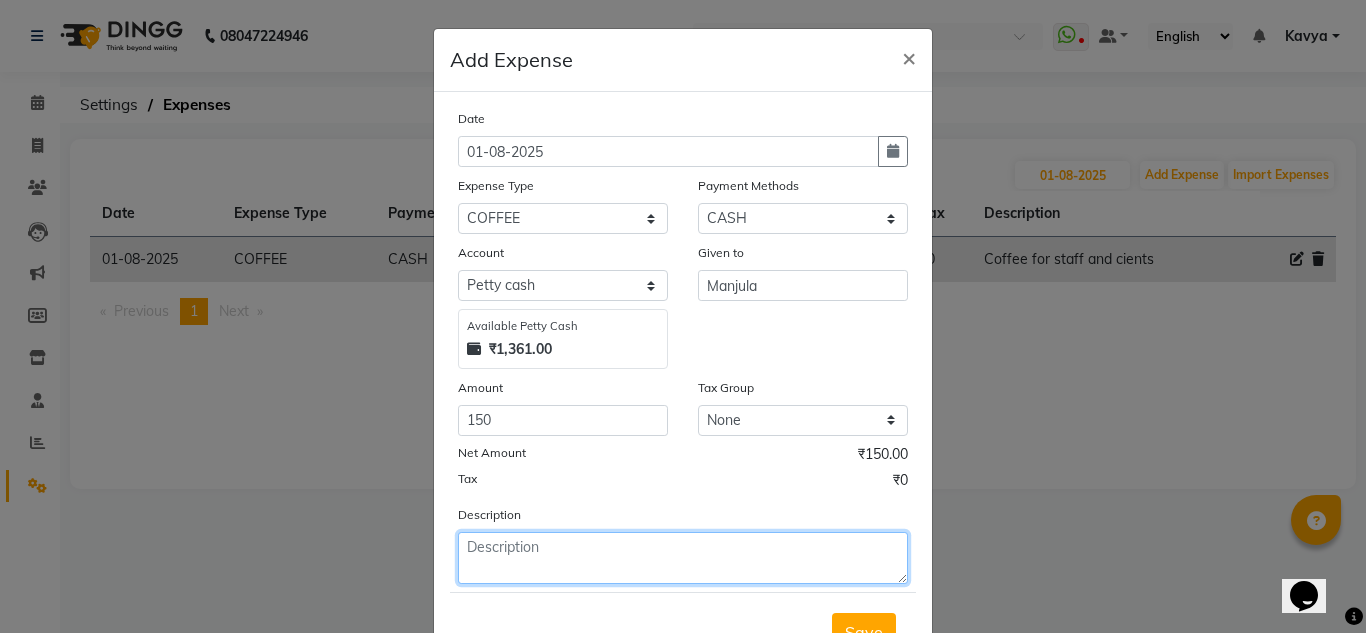 click 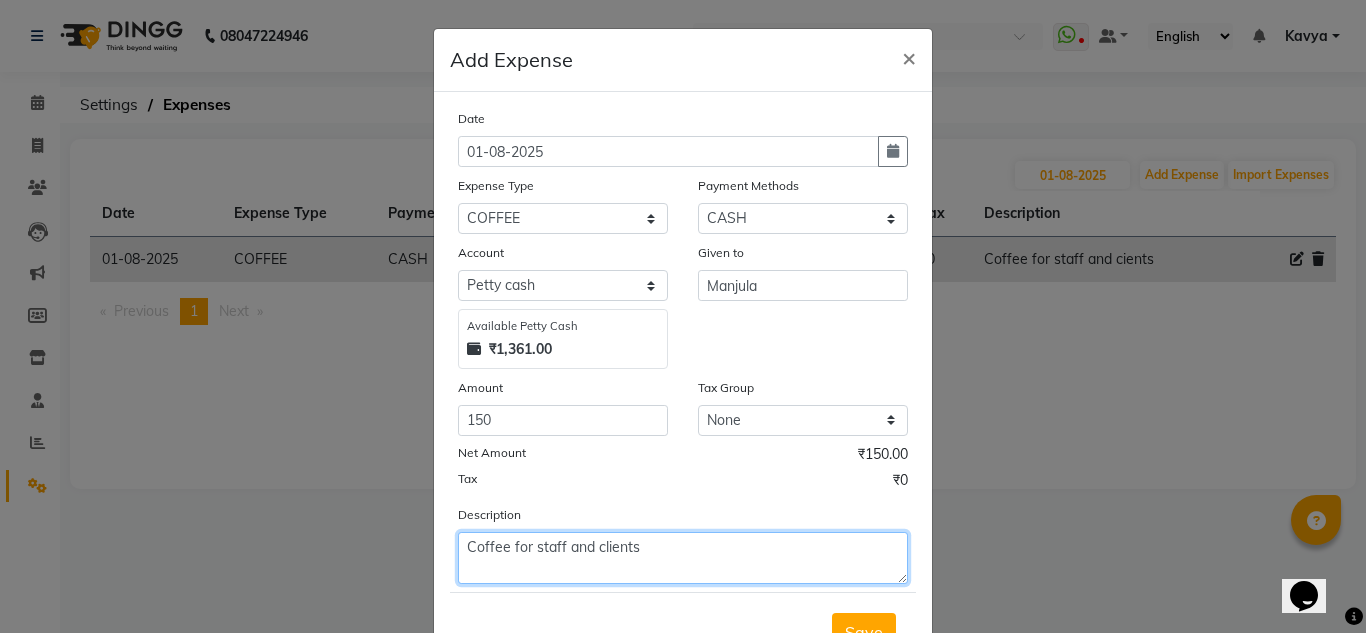 scroll, scrollTop: 81, scrollLeft: 0, axis: vertical 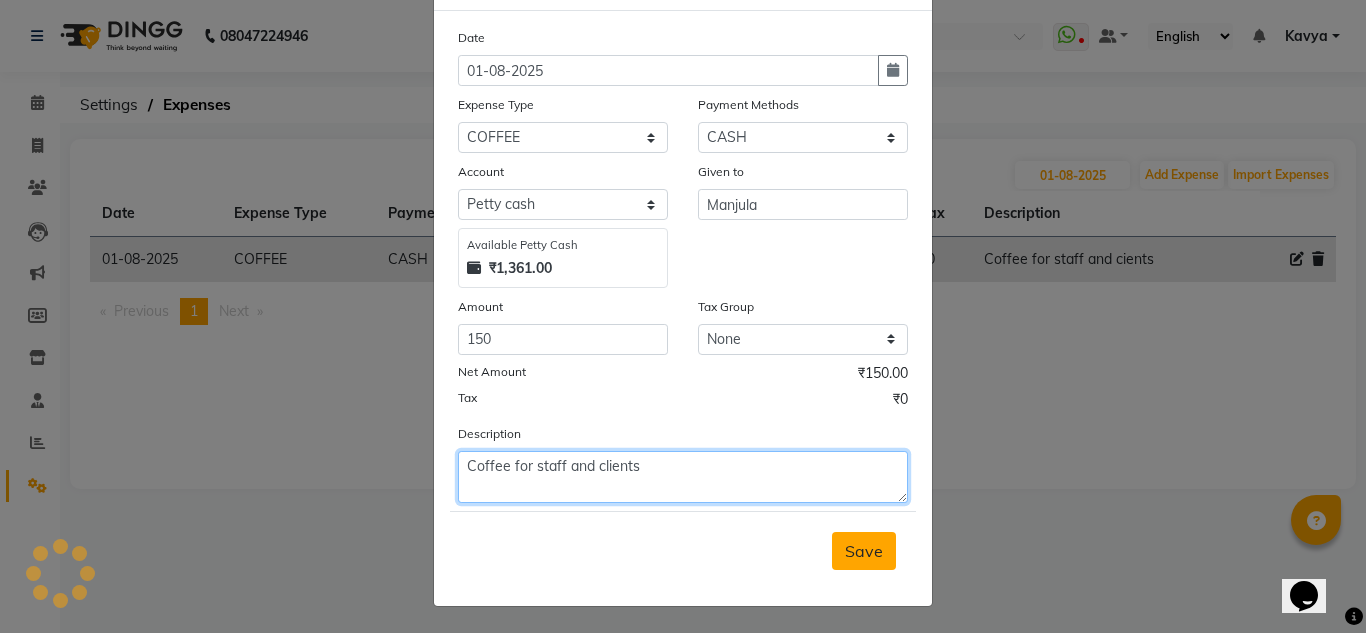 type on "Coffee for staff and clients" 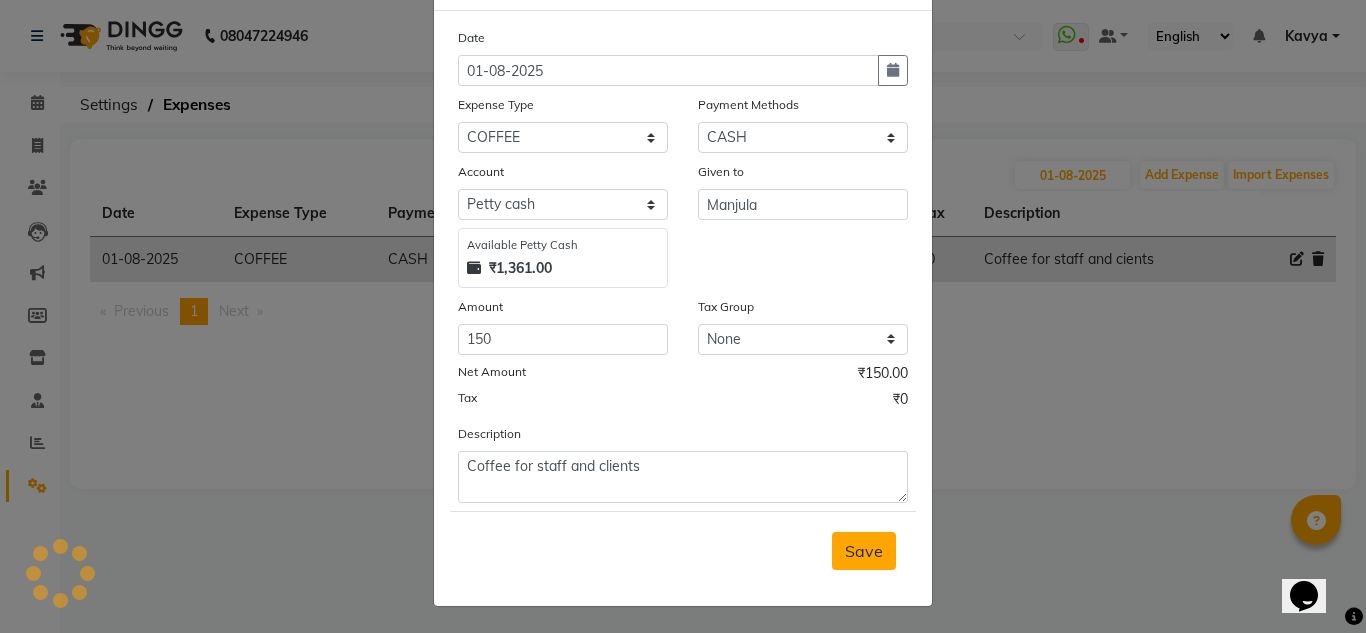 click on "Save" at bounding box center (864, 551) 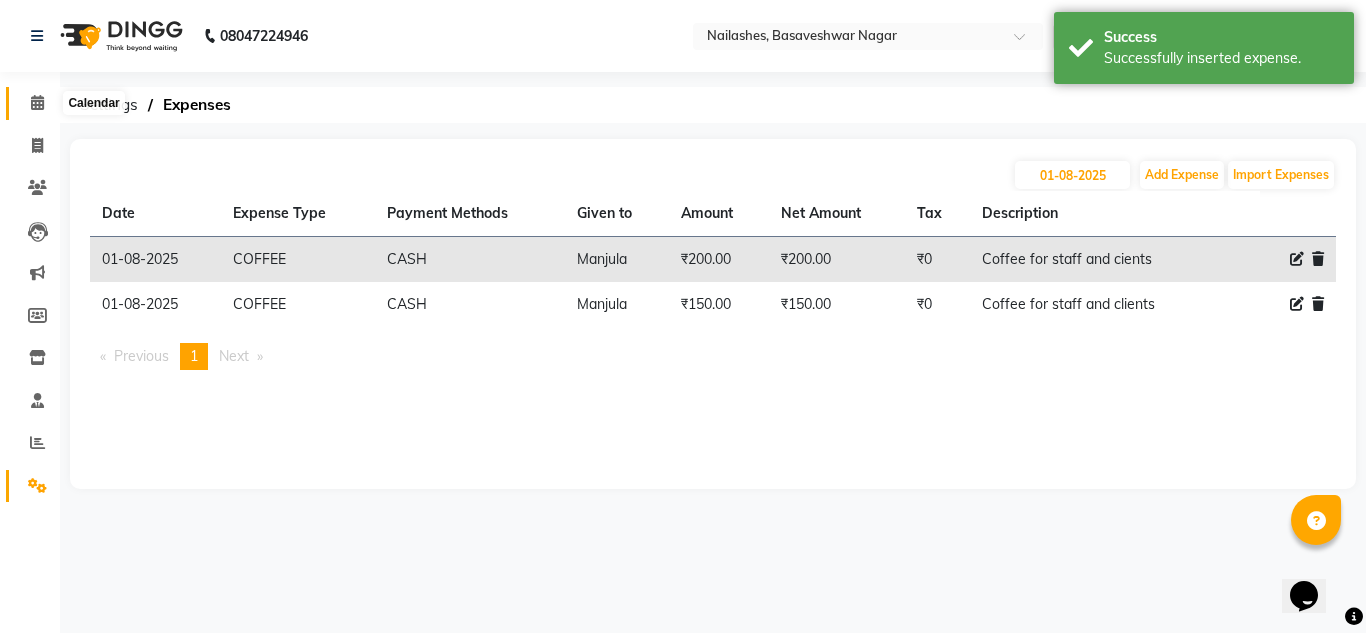 click 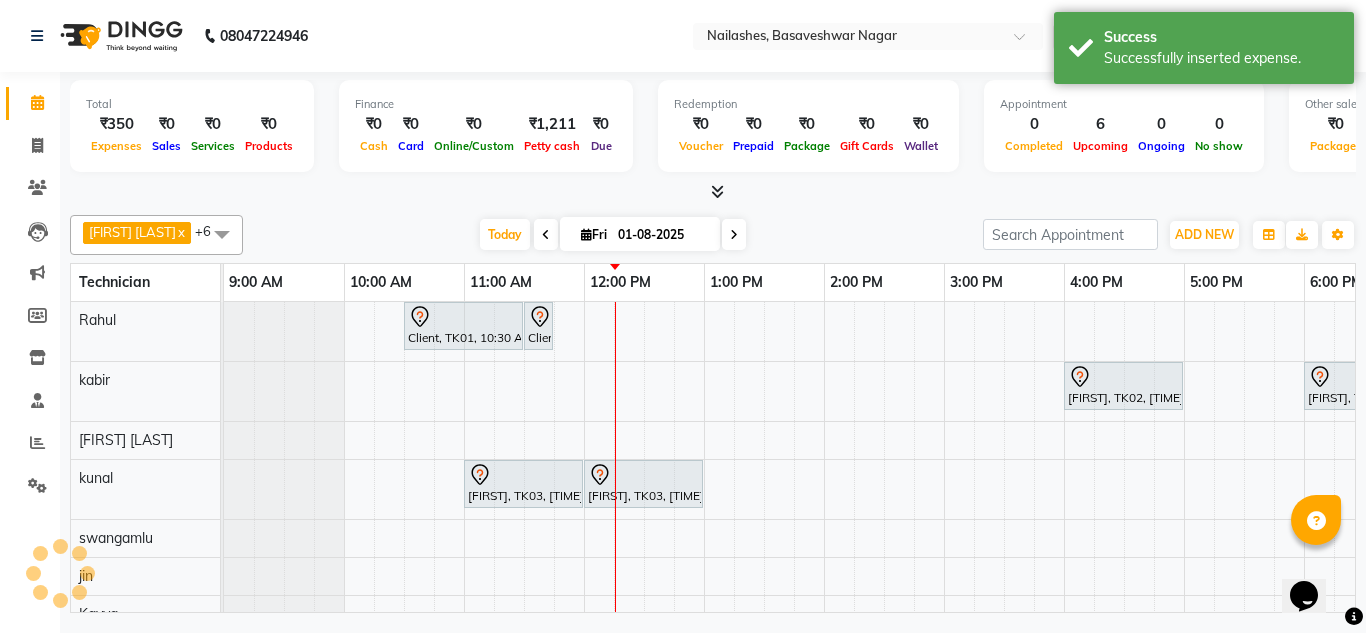 scroll, scrollTop: 0, scrollLeft: 0, axis: both 